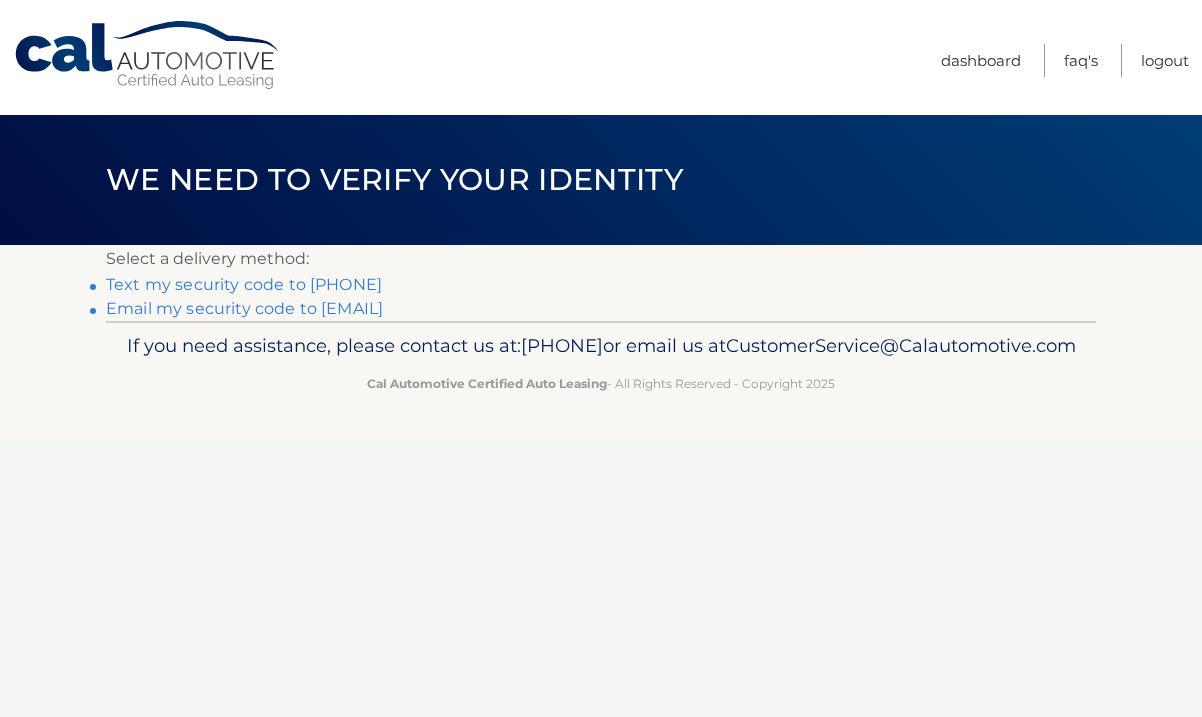 scroll, scrollTop: 0, scrollLeft: 0, axis: both 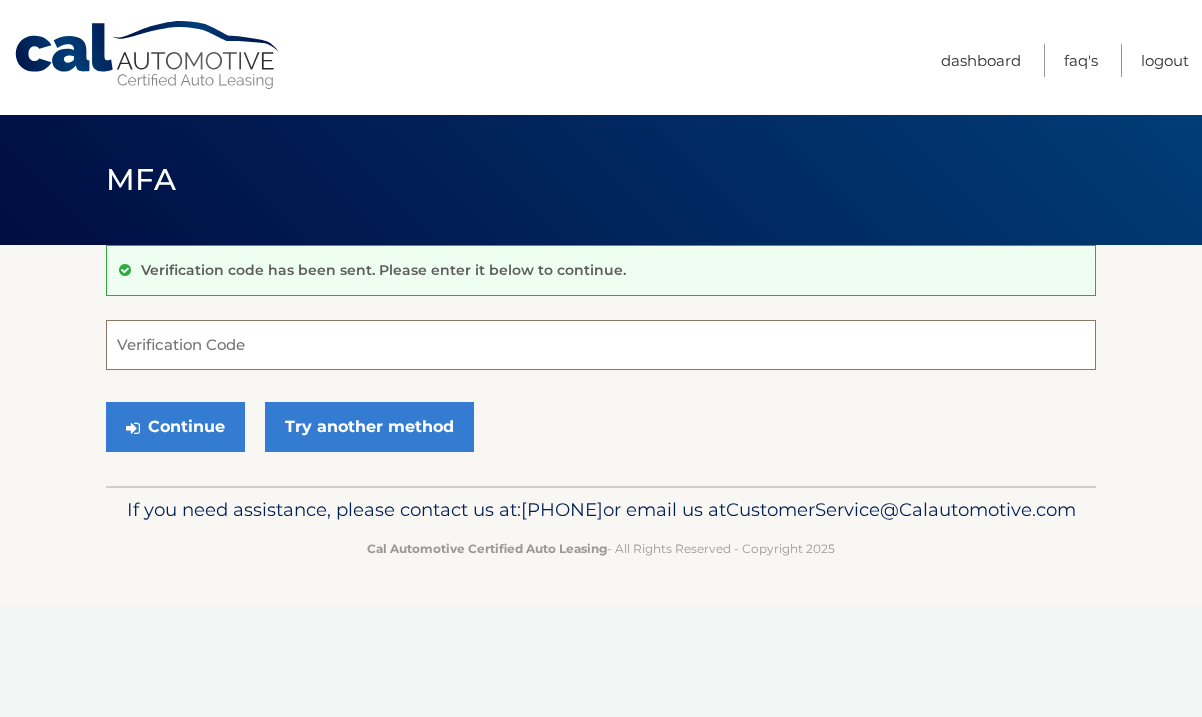 click on "Verification Code" at bounding box center [601, 345] 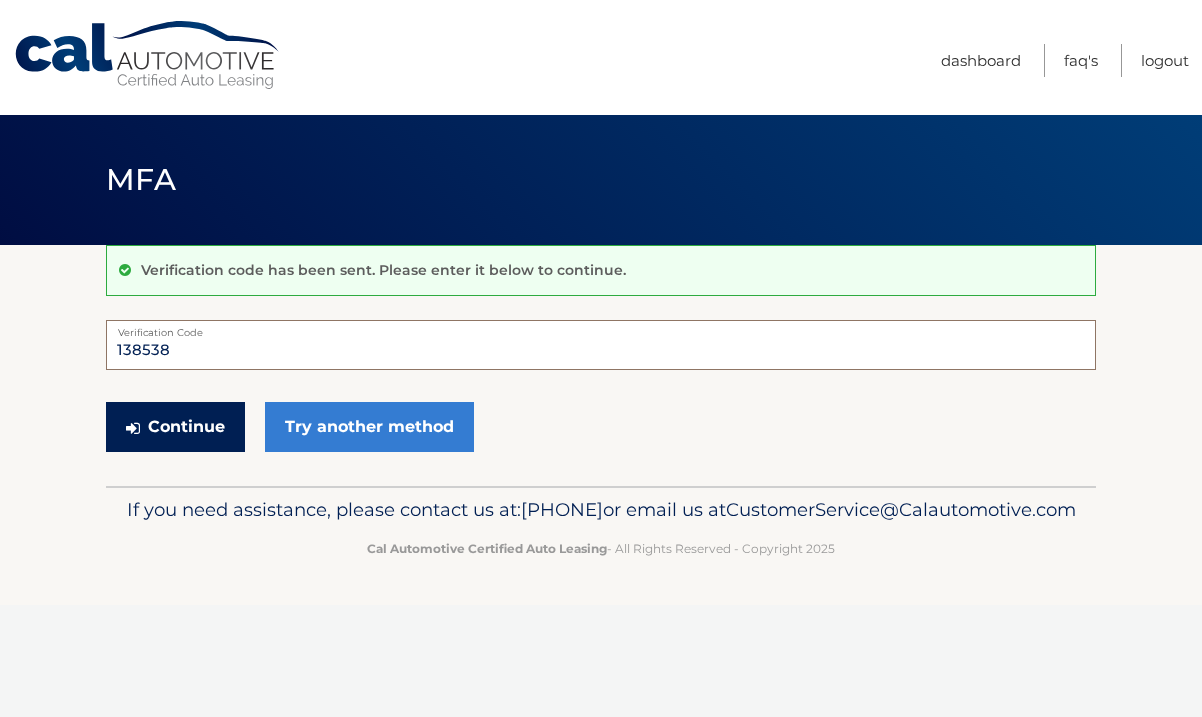 type on "138538" 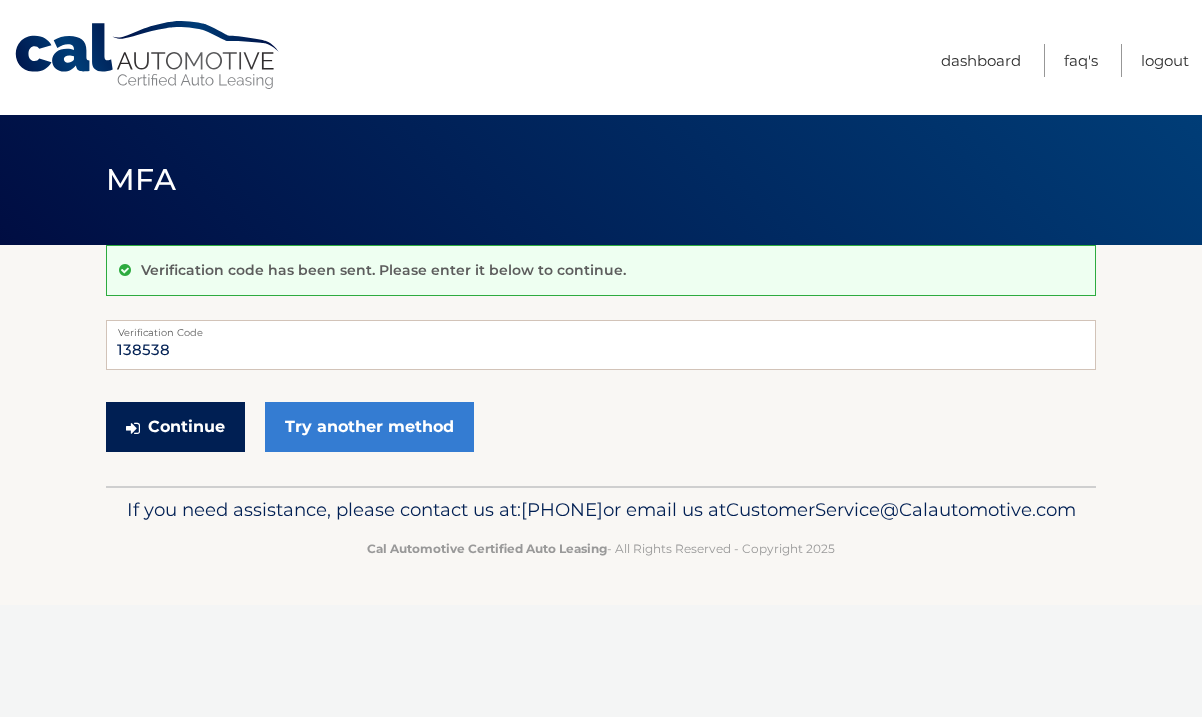 click on "Continue" at bounding box center [175, 427] 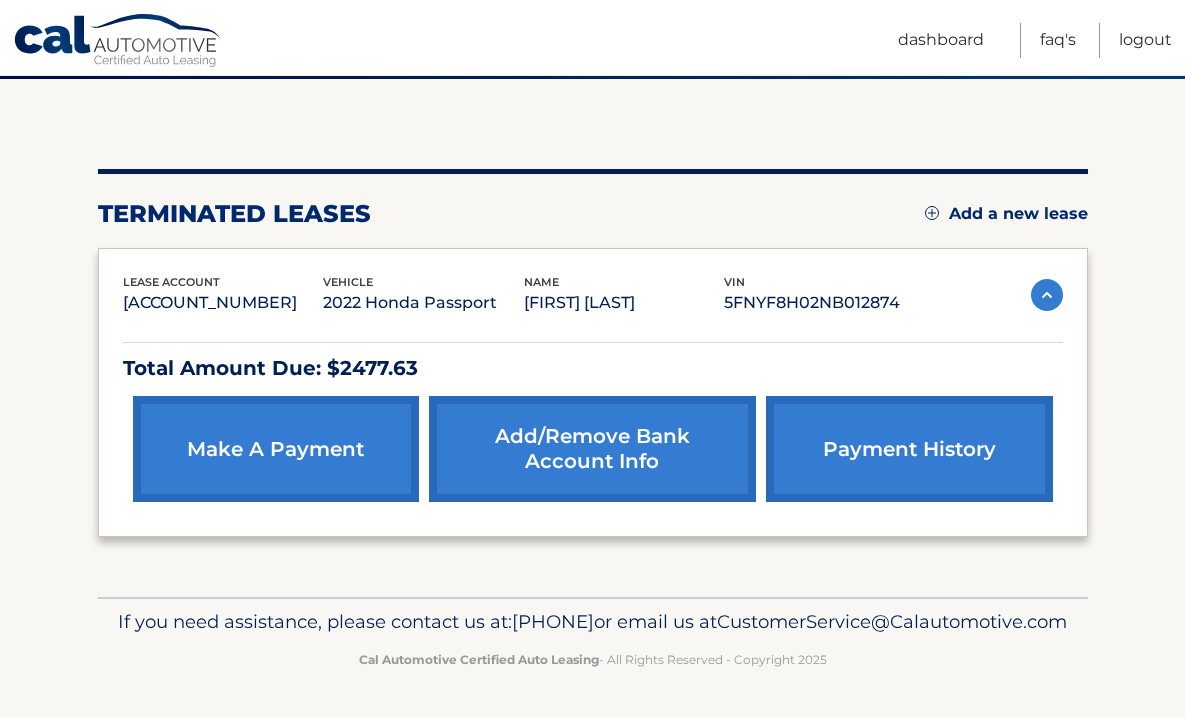 scroll, scrollTop: 198, scrollLeft: 0, axis: vertical 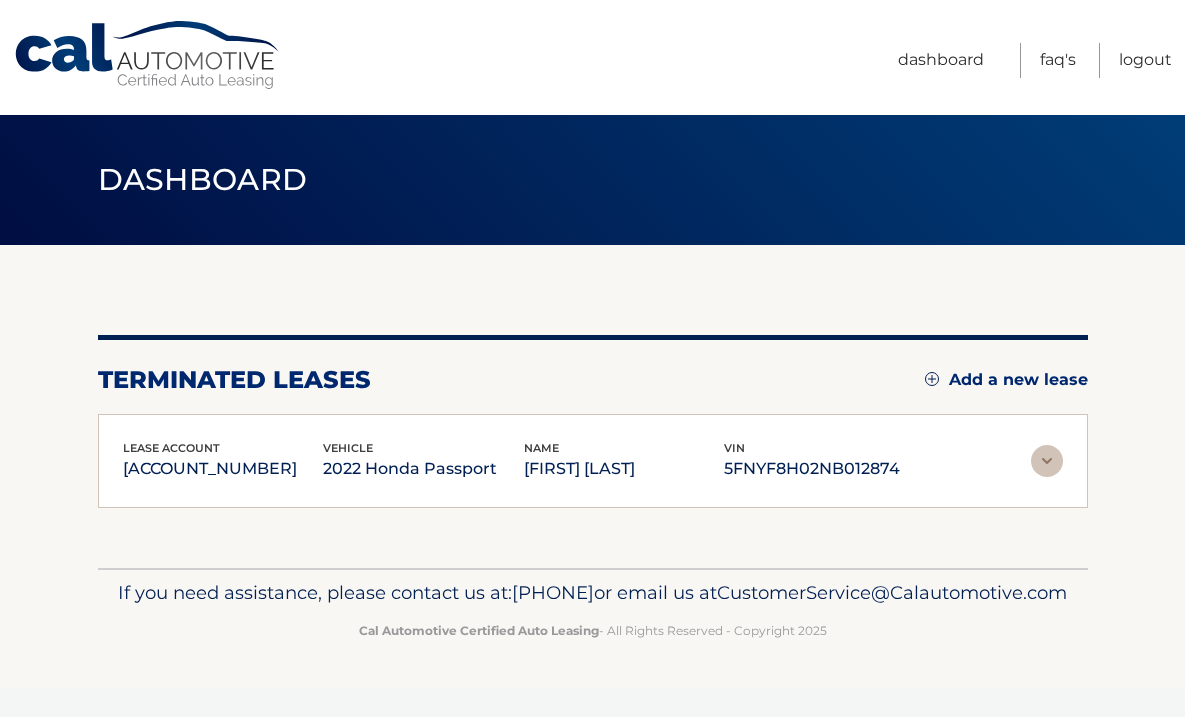 click at bounding box center [1047, 461] 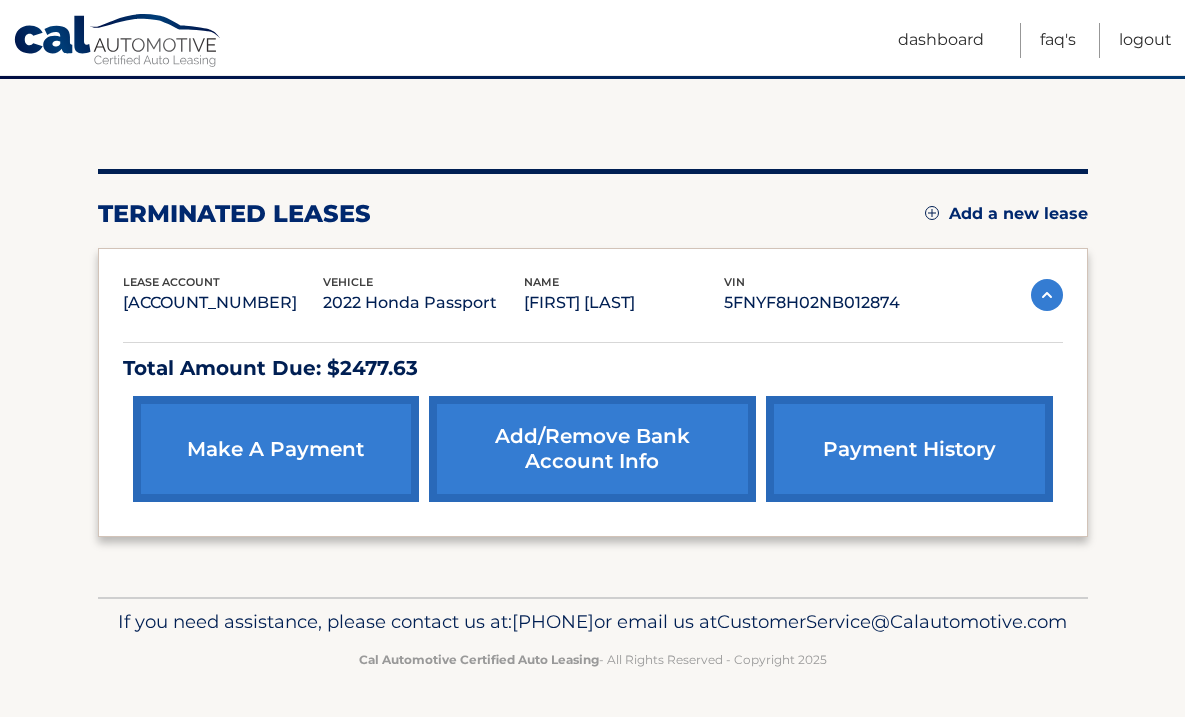 scroll, scrollTop: 198, scrollLeft: 0, axis: vertical 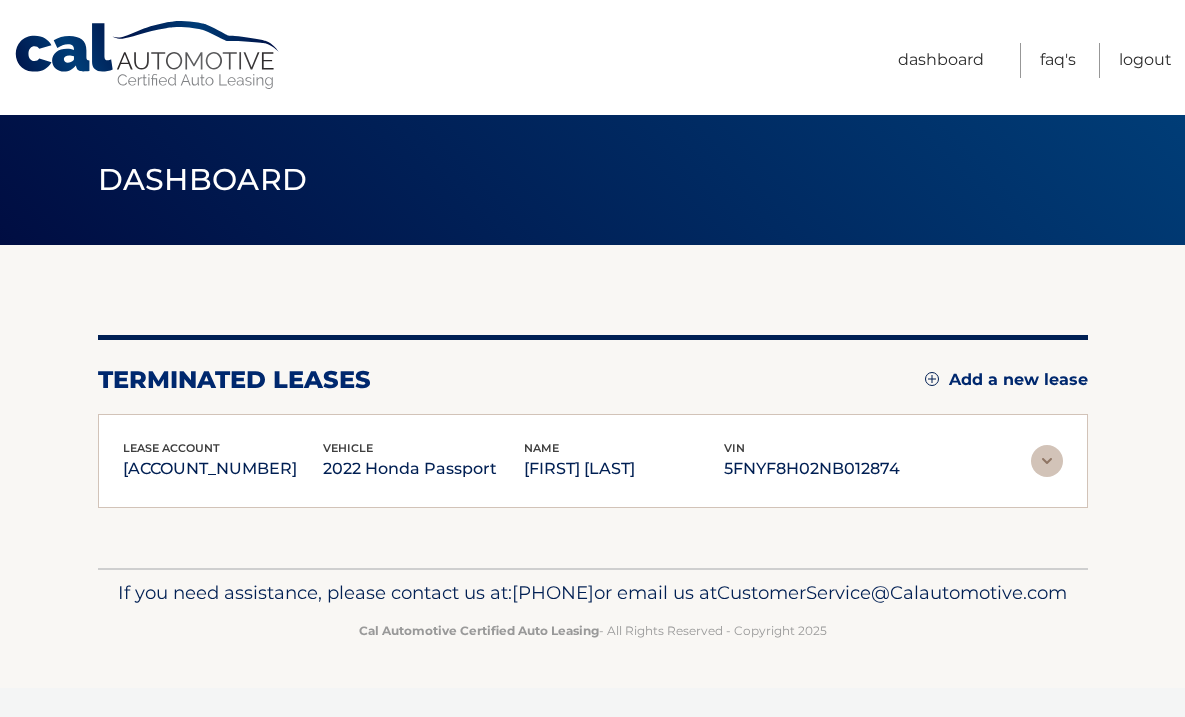 click at bounding box center [1047, 461] 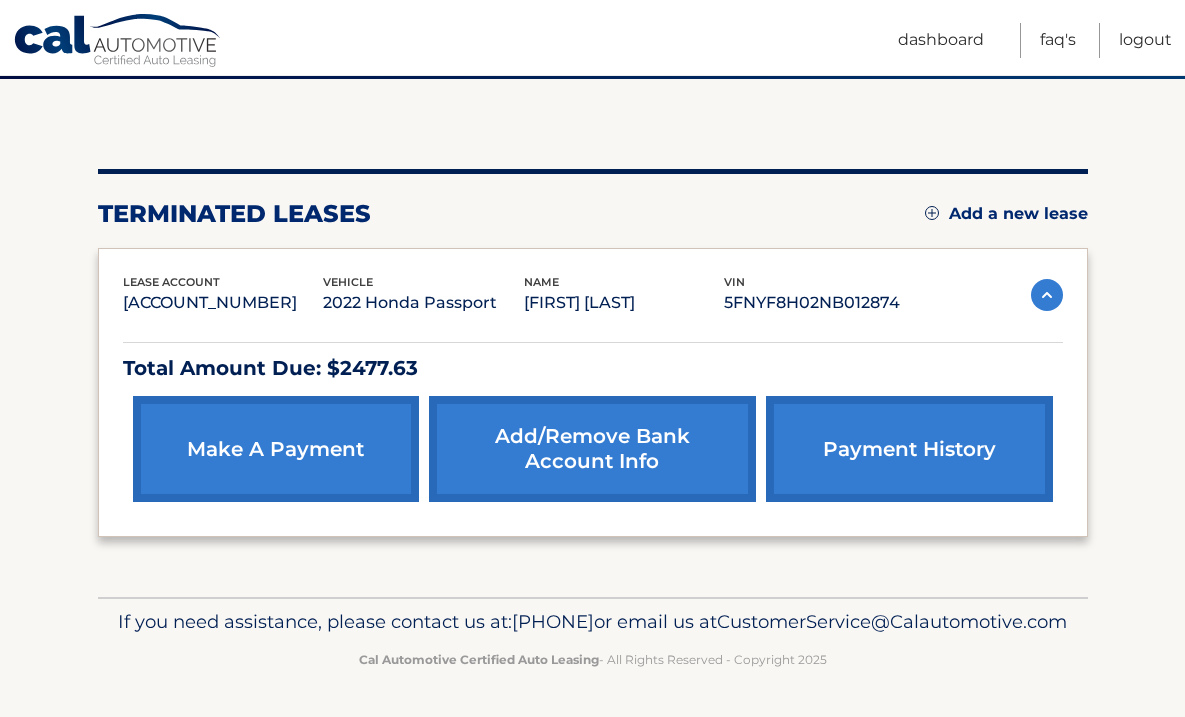 scroll, scrollTop: 198, scrollLeft: 0, axis: vertical 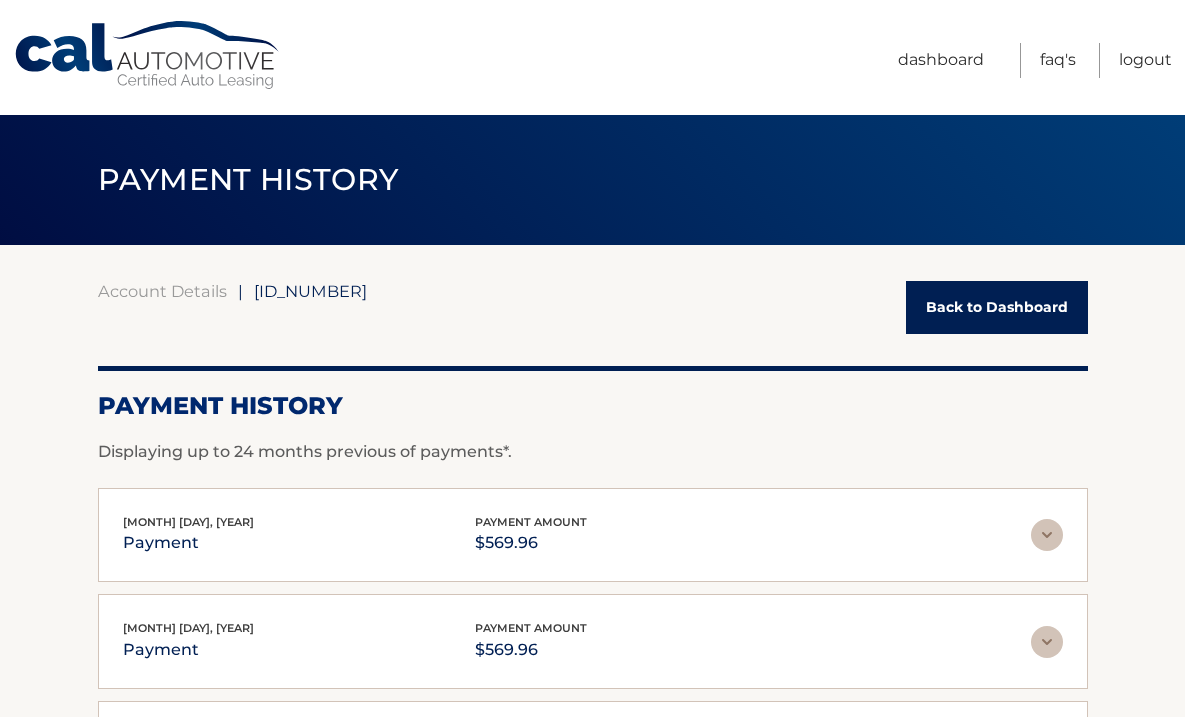 click on "Back to Dashboard" at bounding box center [997, 307] 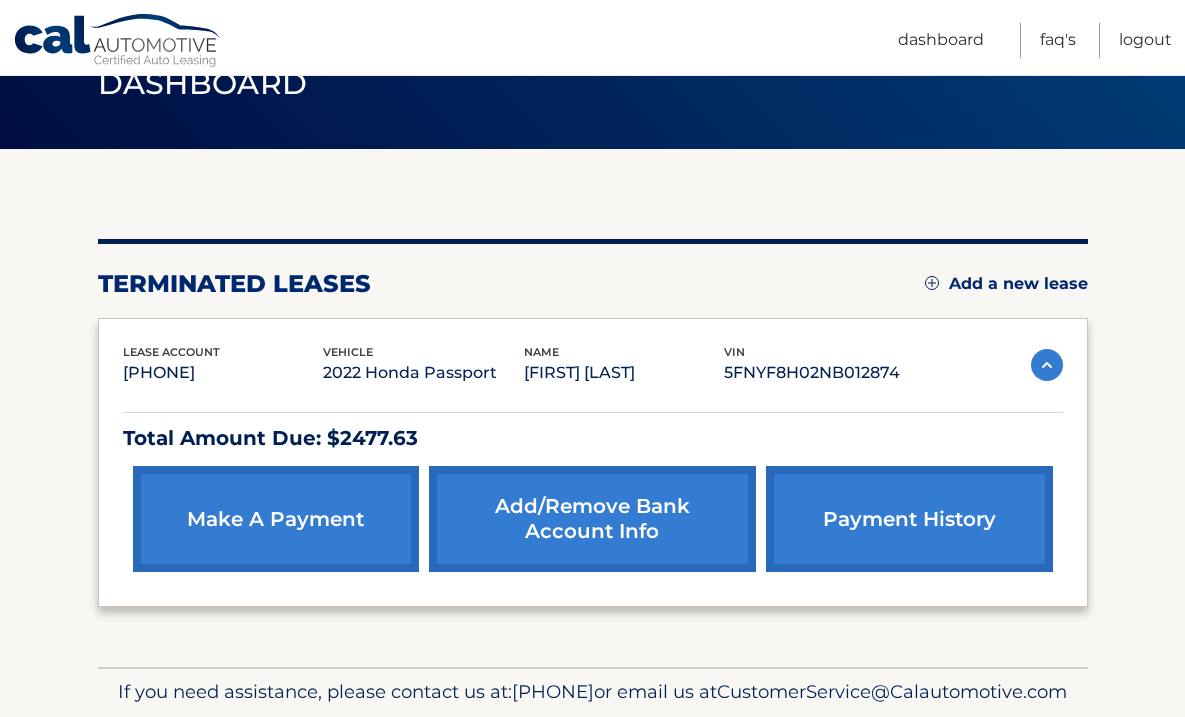 scroll, scrollTop: 198, scrollLeft: 0, axis: vertical 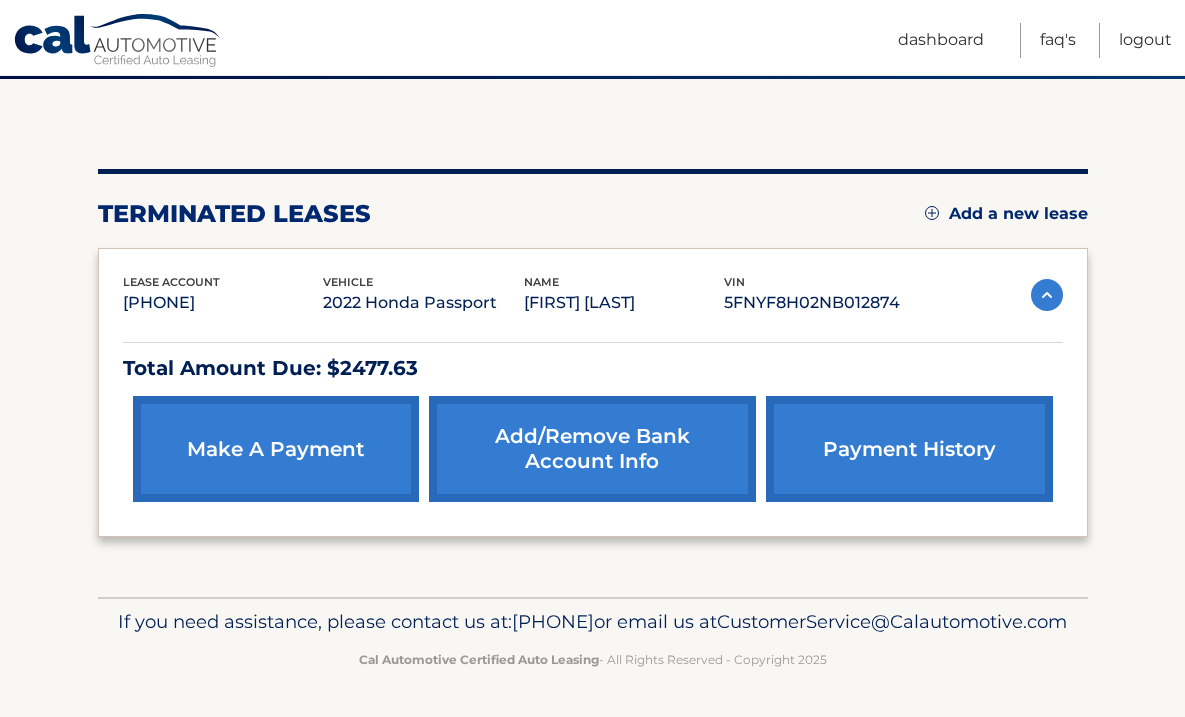 click on "5FNYF8H02NB012874" at bounding box center (824, 303) 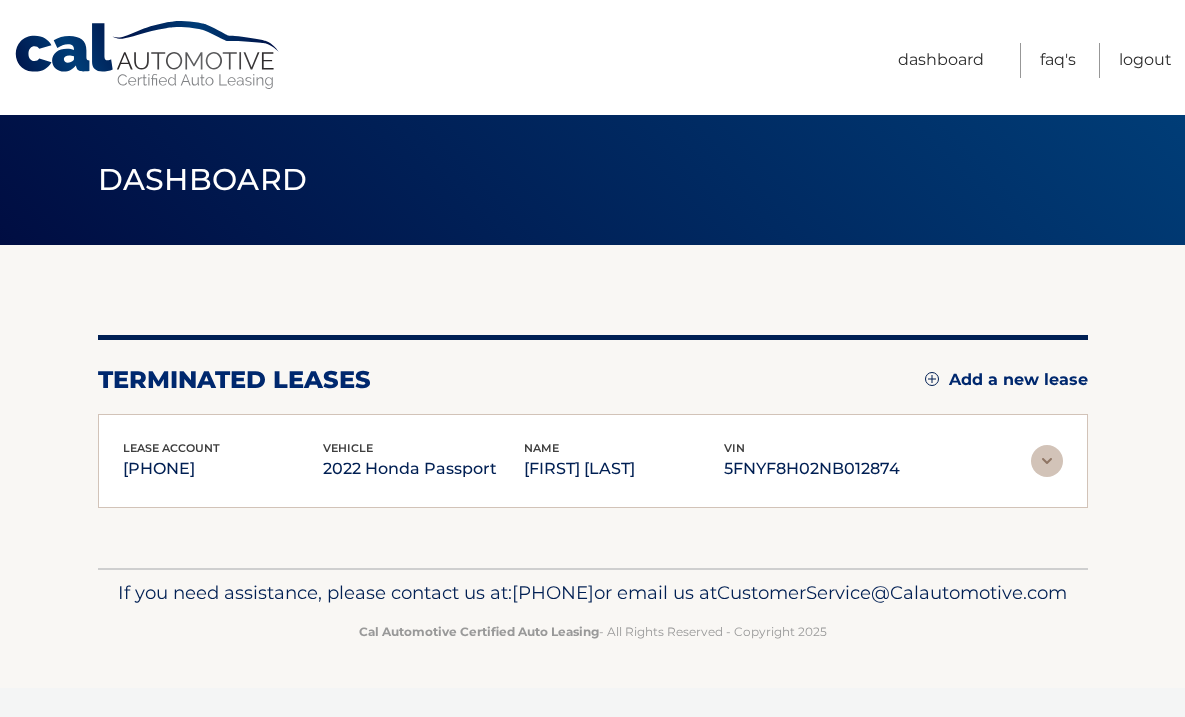 scroll, scrollTop: 3, scrollLeft: 0, axis: vertical 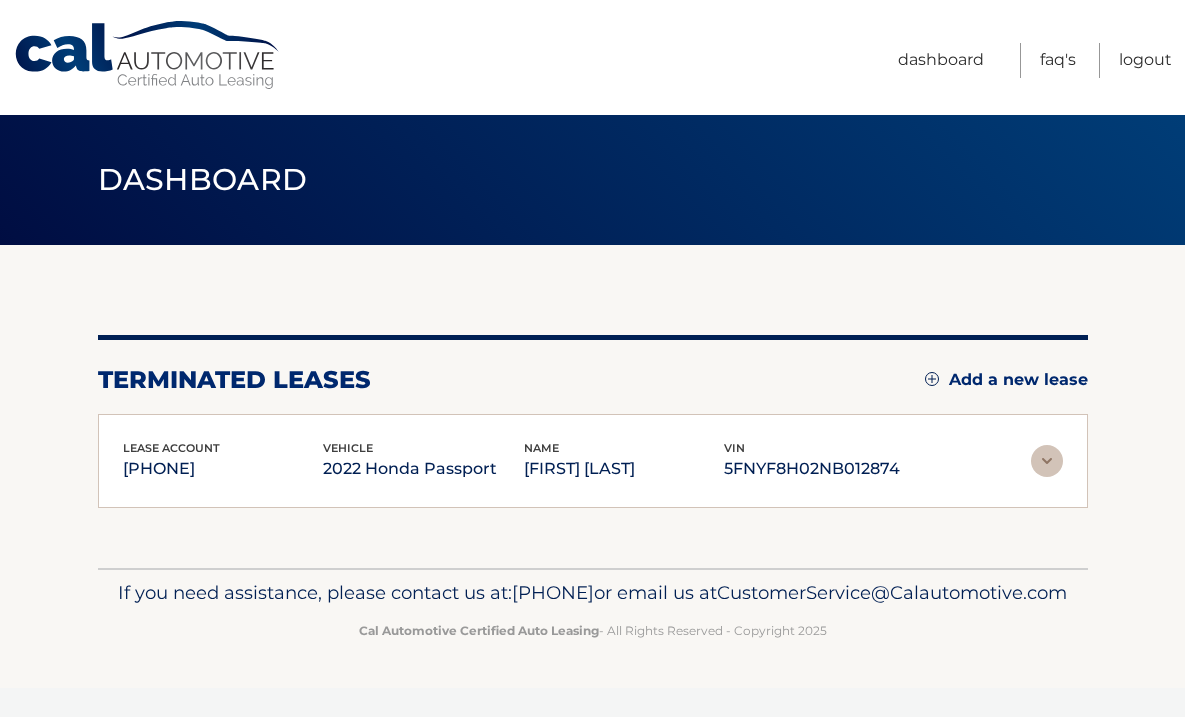 click at bounding box center [1047, 461] 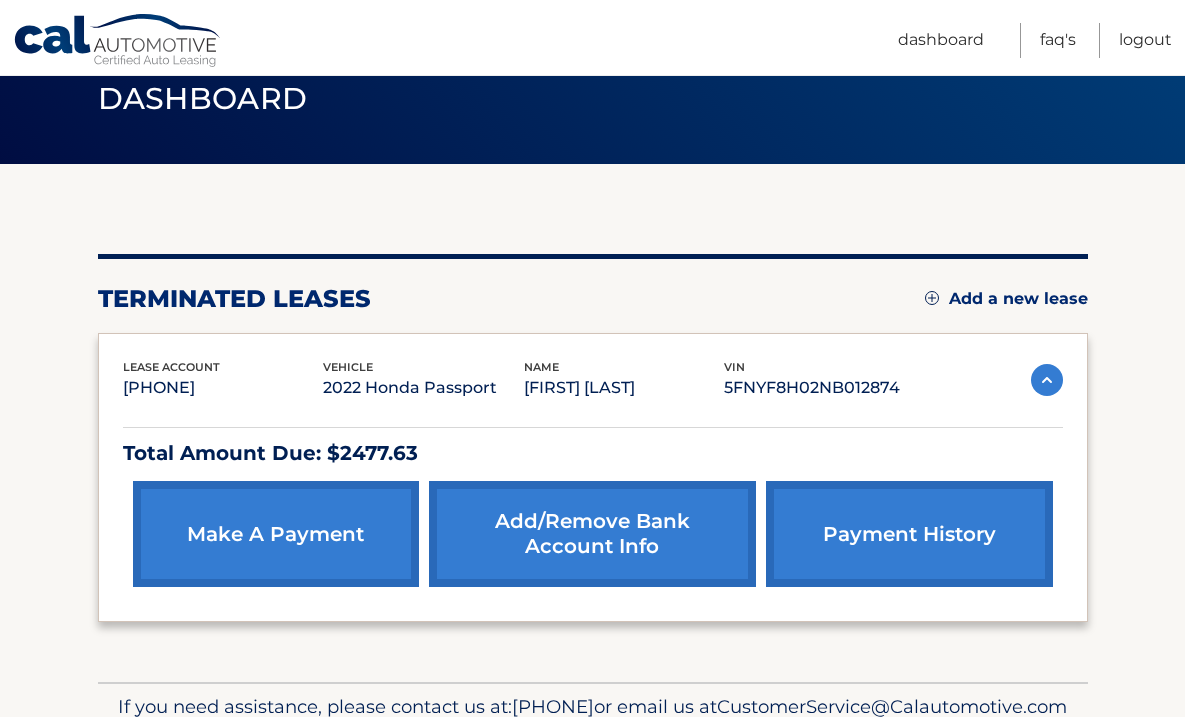 scroll, scrollTop: 198, scrollLeft: 0, axis: vertical 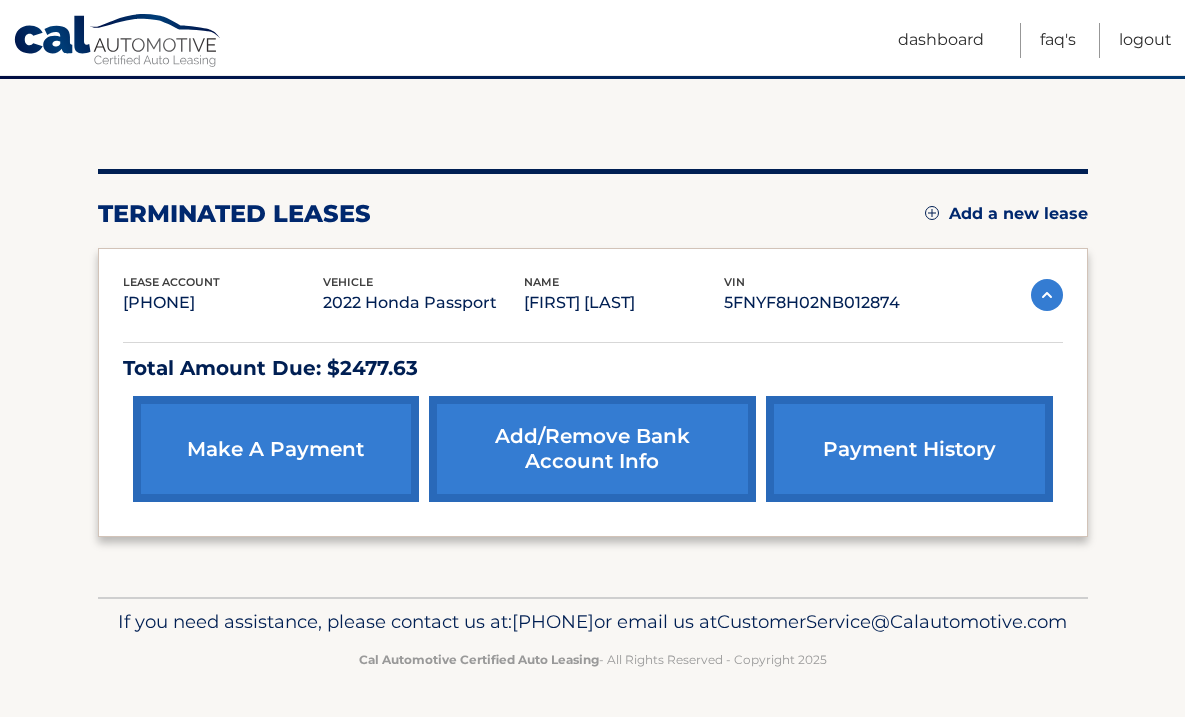 click on "make a payment" at bounding box center [276, 449] 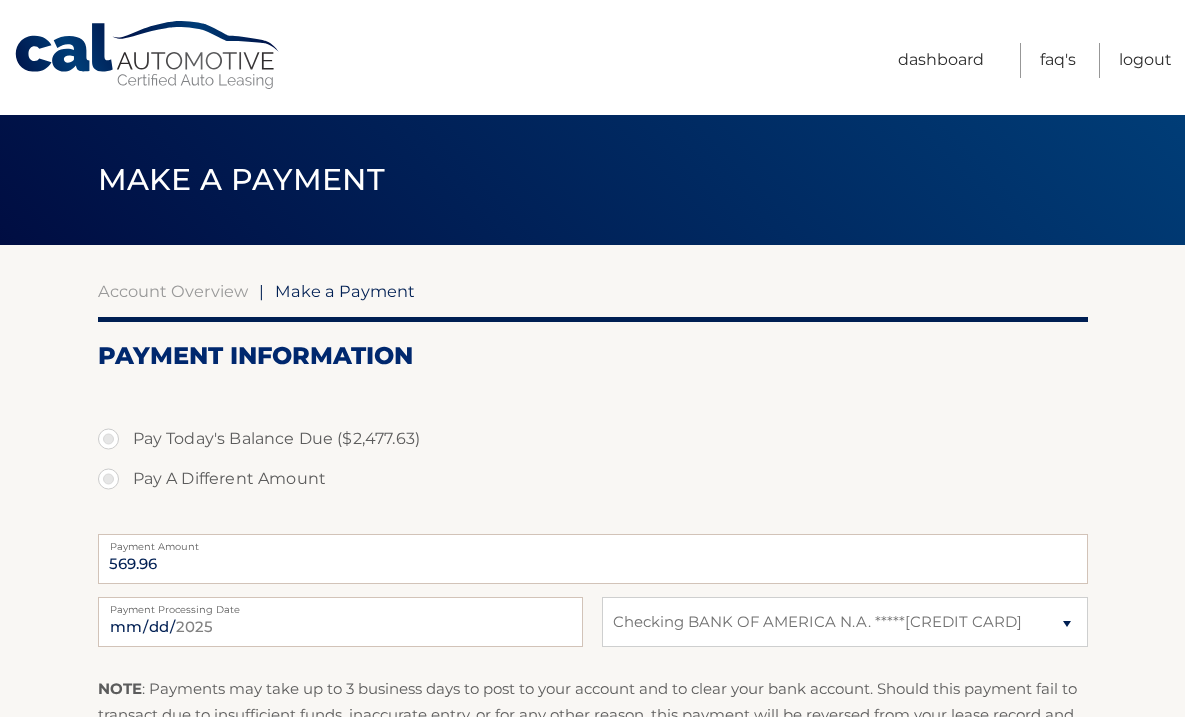 select on "NzU0MWQ1MmMtZmFmYy00OTNhLWEwNTctNjRiYmYxM2JjYTgw" 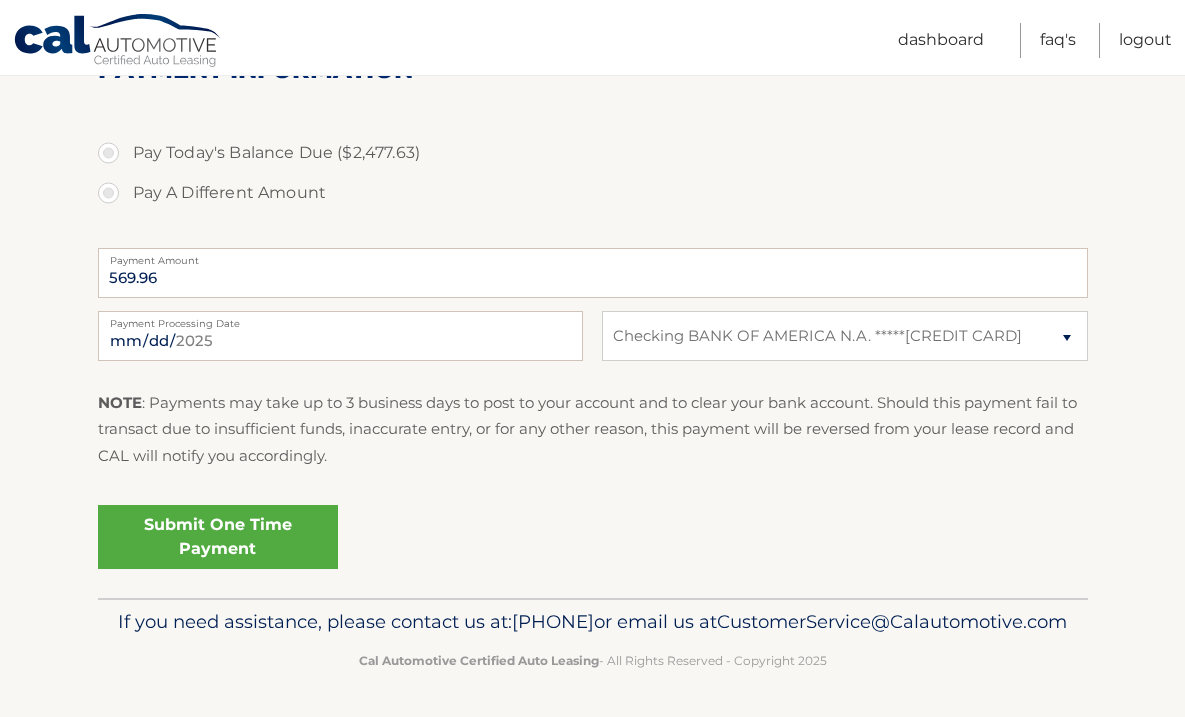 scroll, scrollTop: 0, scrollLeft: 0, axis: both 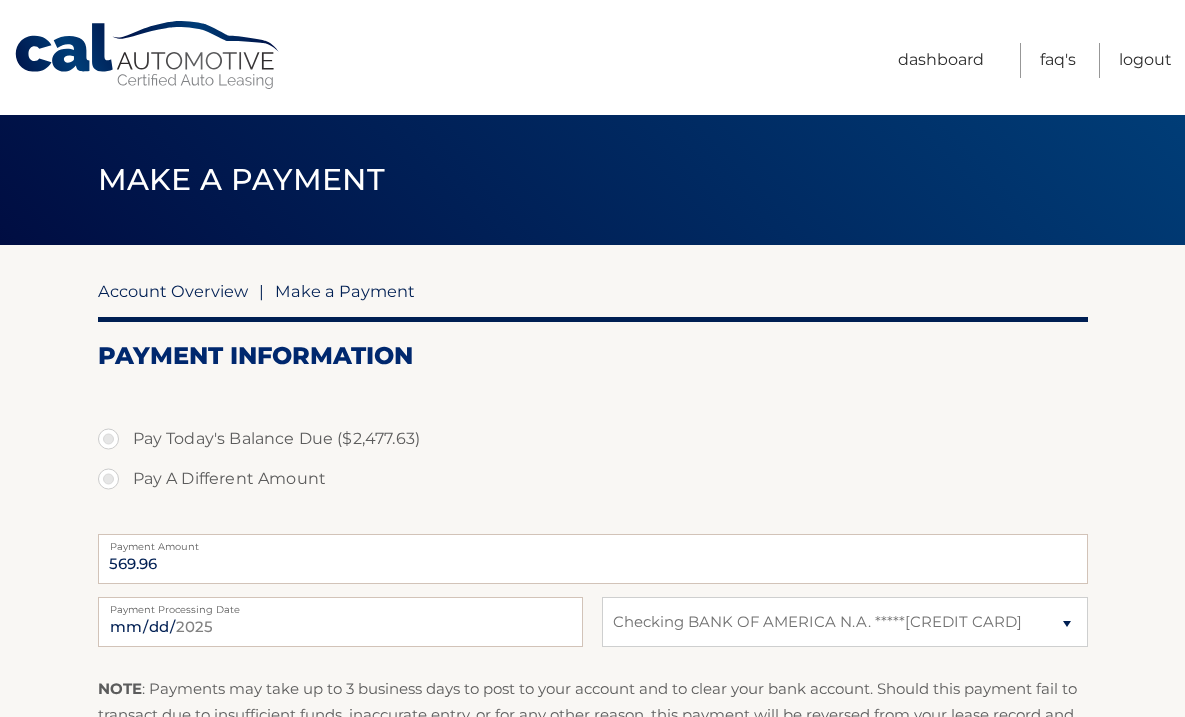 click on "Account Overview" at bounding box center (173, 291) 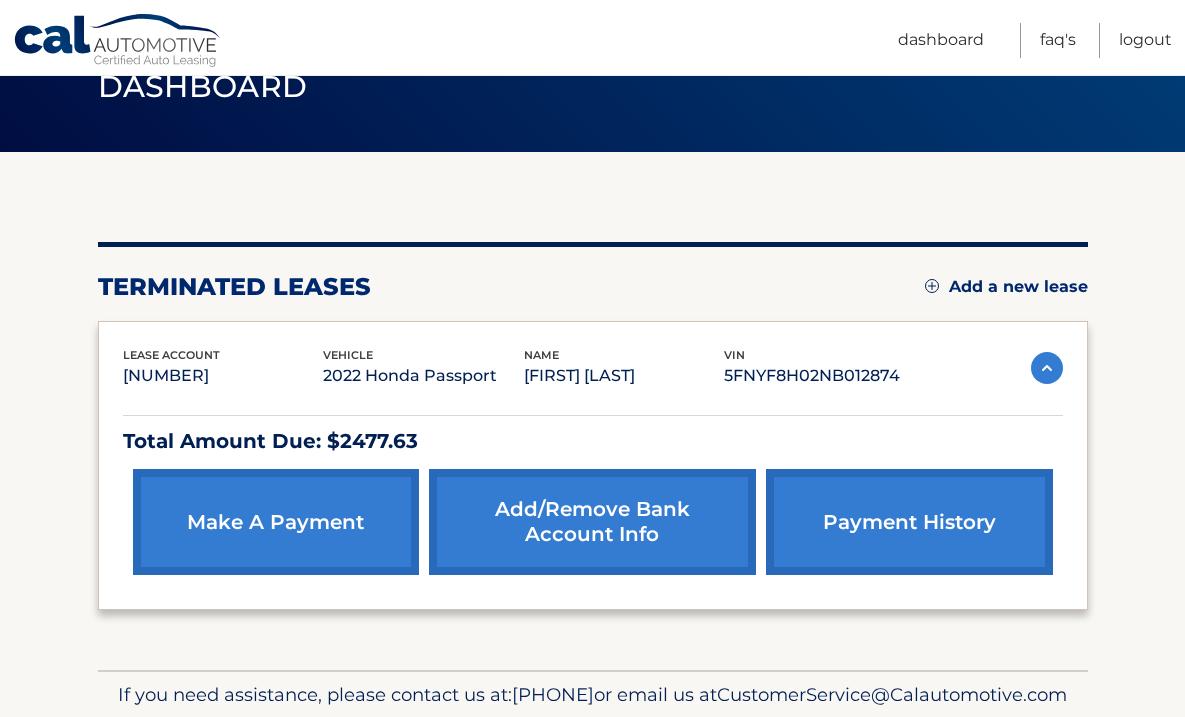 scroll, scrollTop: 198, scrollLeft: 0, axis: vertical 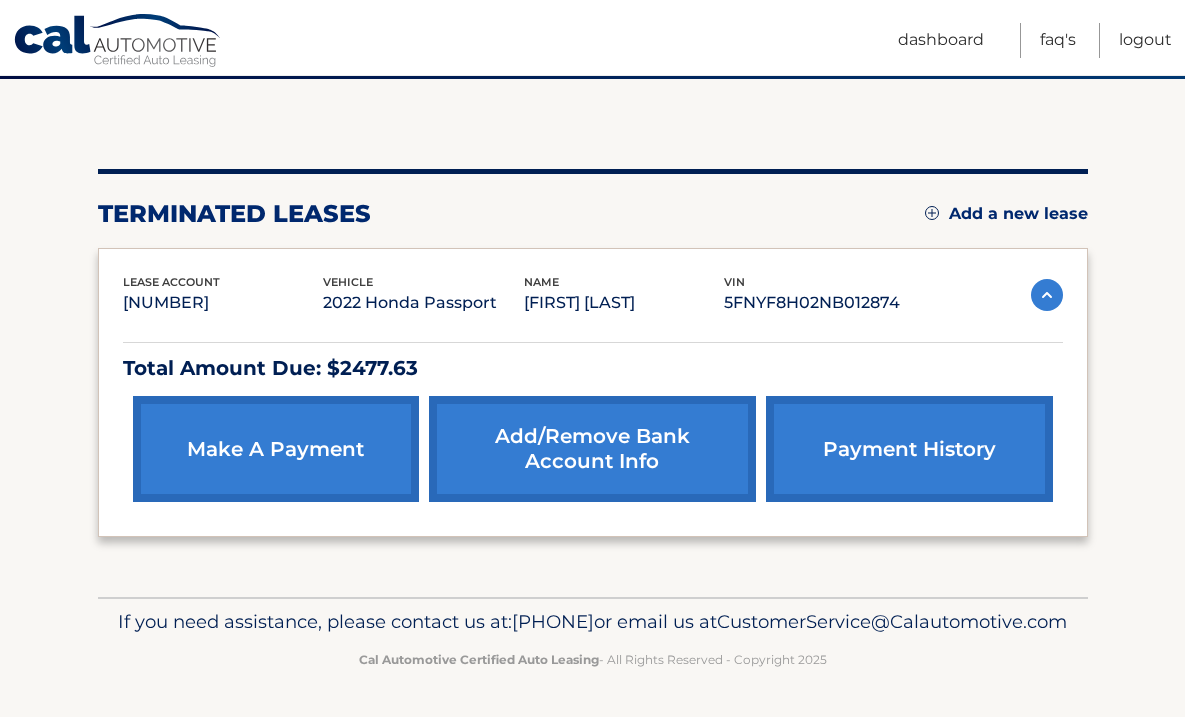 click at bounding box center (1047, 295) 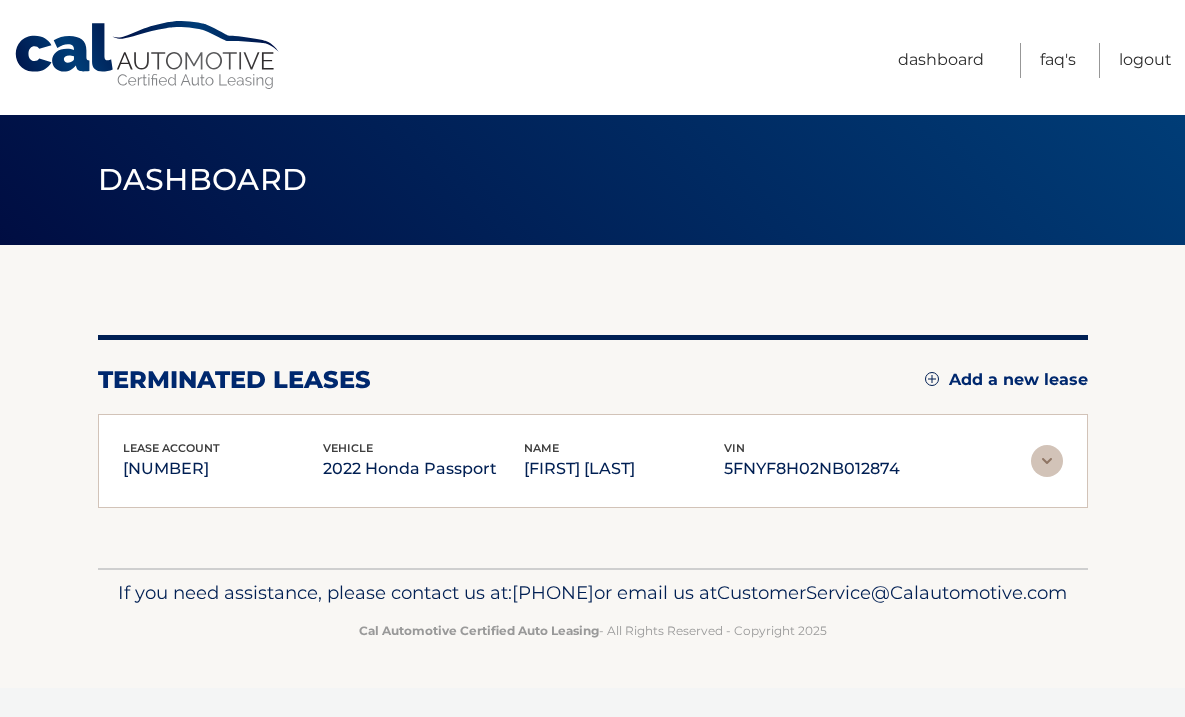 click at bounding box center (1047, 461) 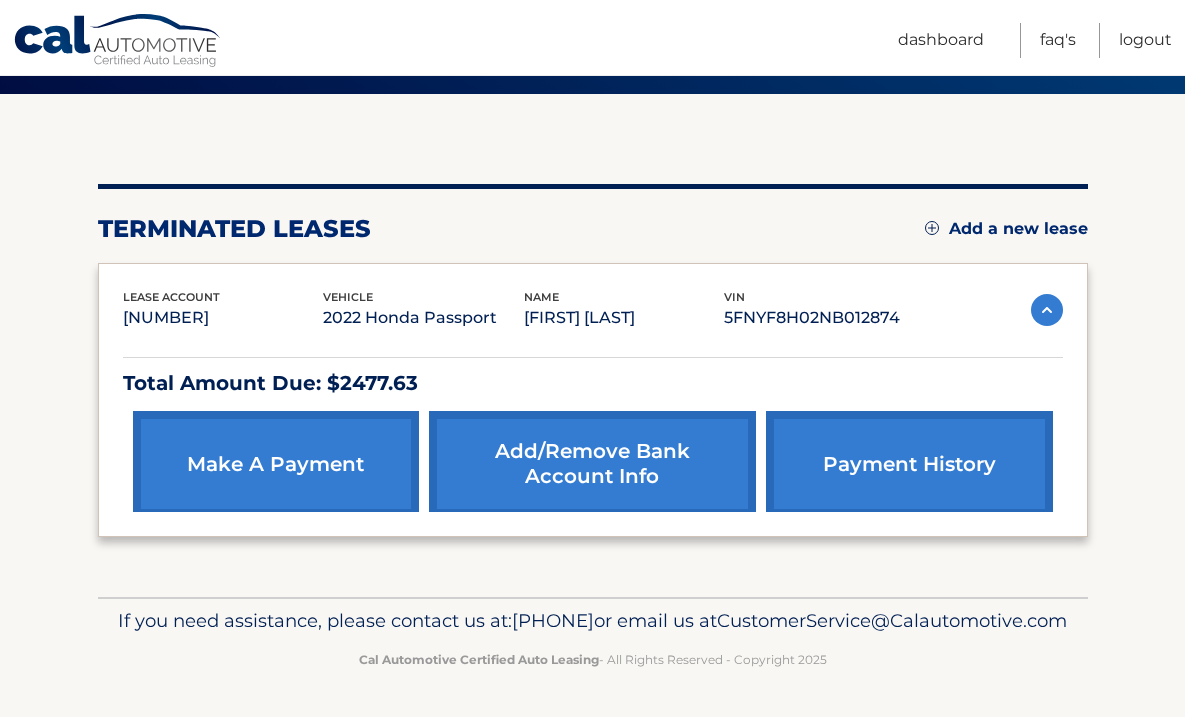 scroll, scrollTop: 198, scrollLeft: 0, axis: vertical 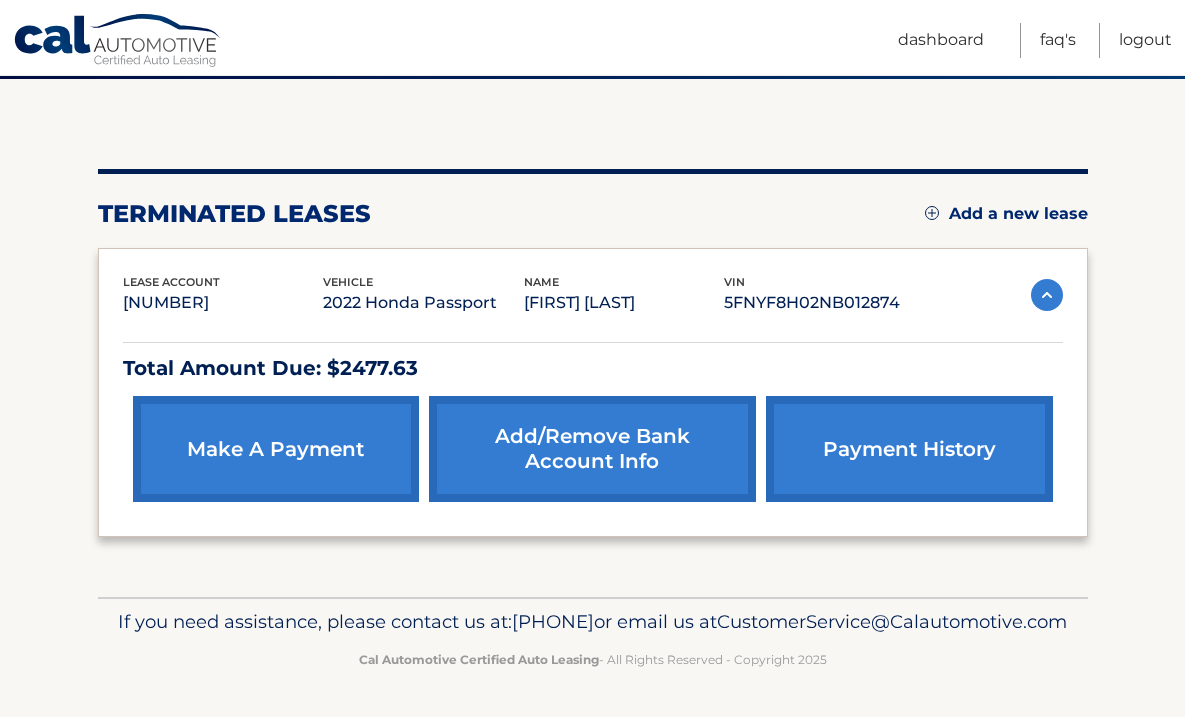 click on "make a payment" at bounding box center [276, 449] 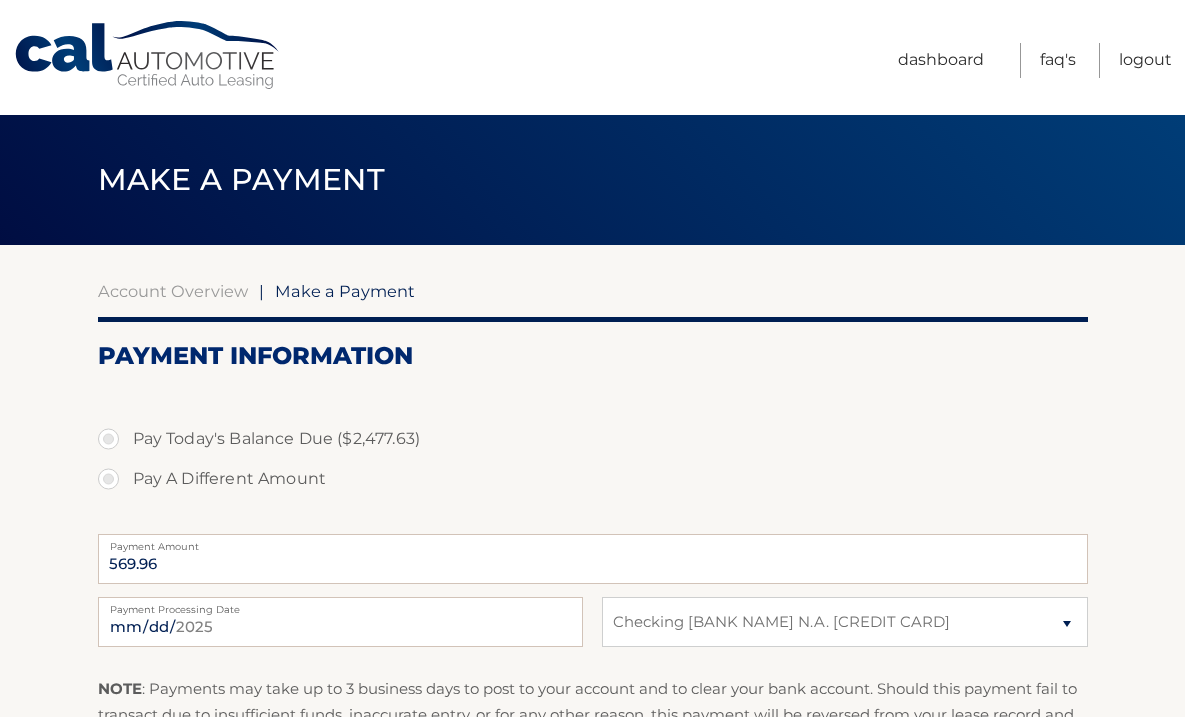 select on "NzU0MWQ1MmMtZmFmYy00OTNhLWEwNTctNjRiYmYxM2JjYTgw" 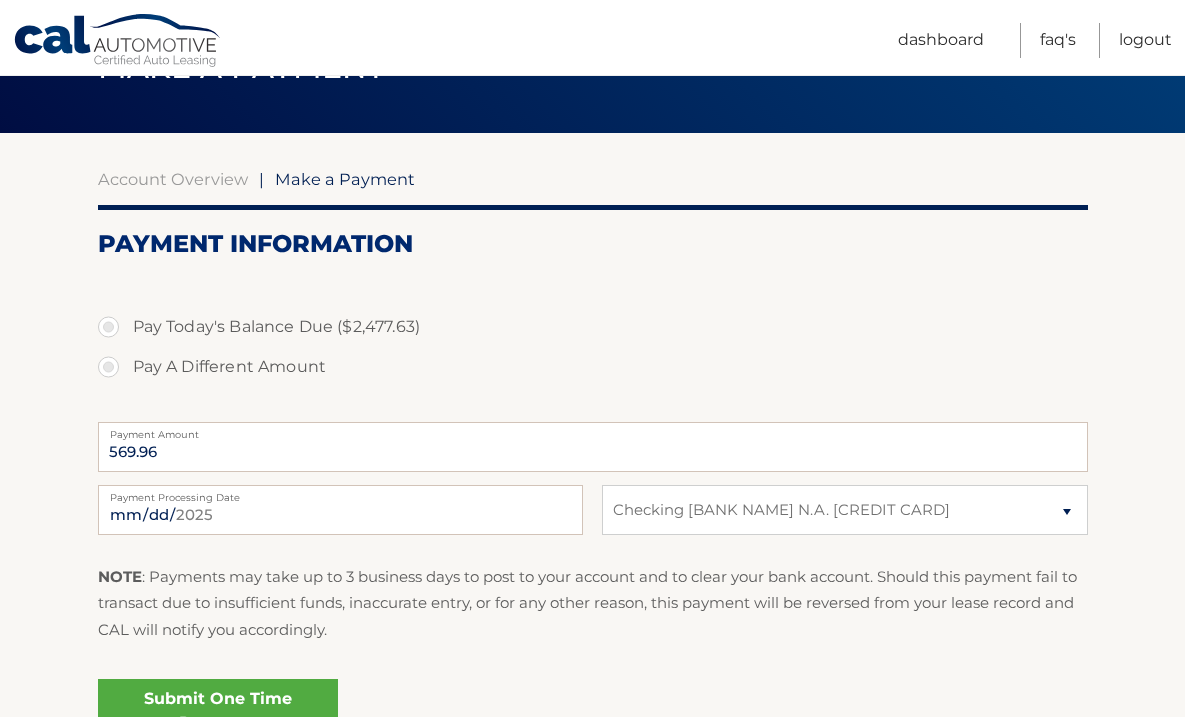 scroll, scrollTop: 100, scrollLeft: 0, axis: vertical 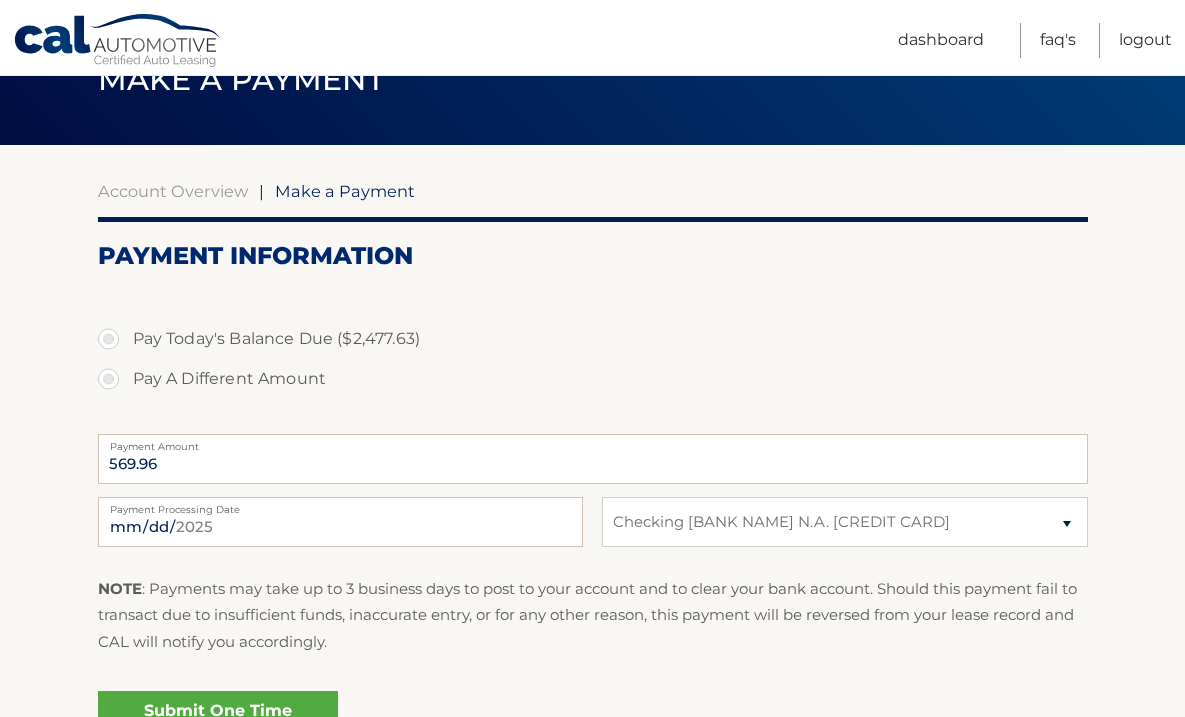 click on "Pay Today's Balance Due ($2,477.63)" at bounding box center (593, 339) 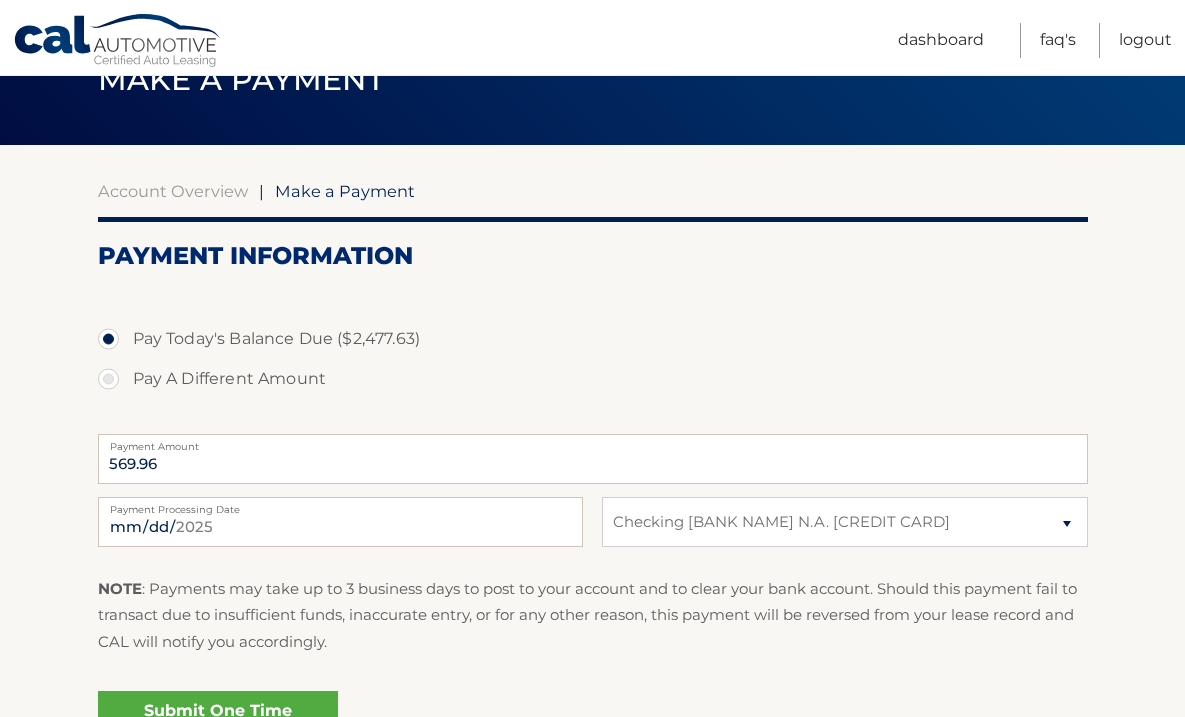 type on "2477.63" 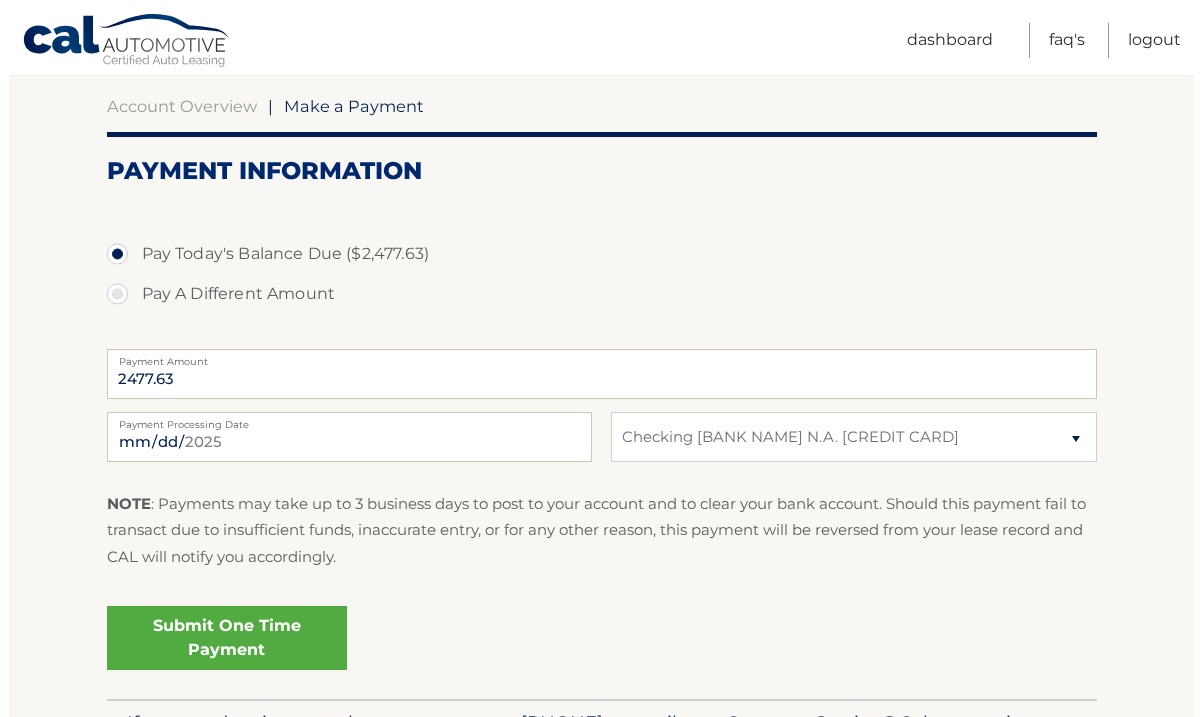 scroll, scrollTop: 318, scrollLeft: 0, axis: vertical 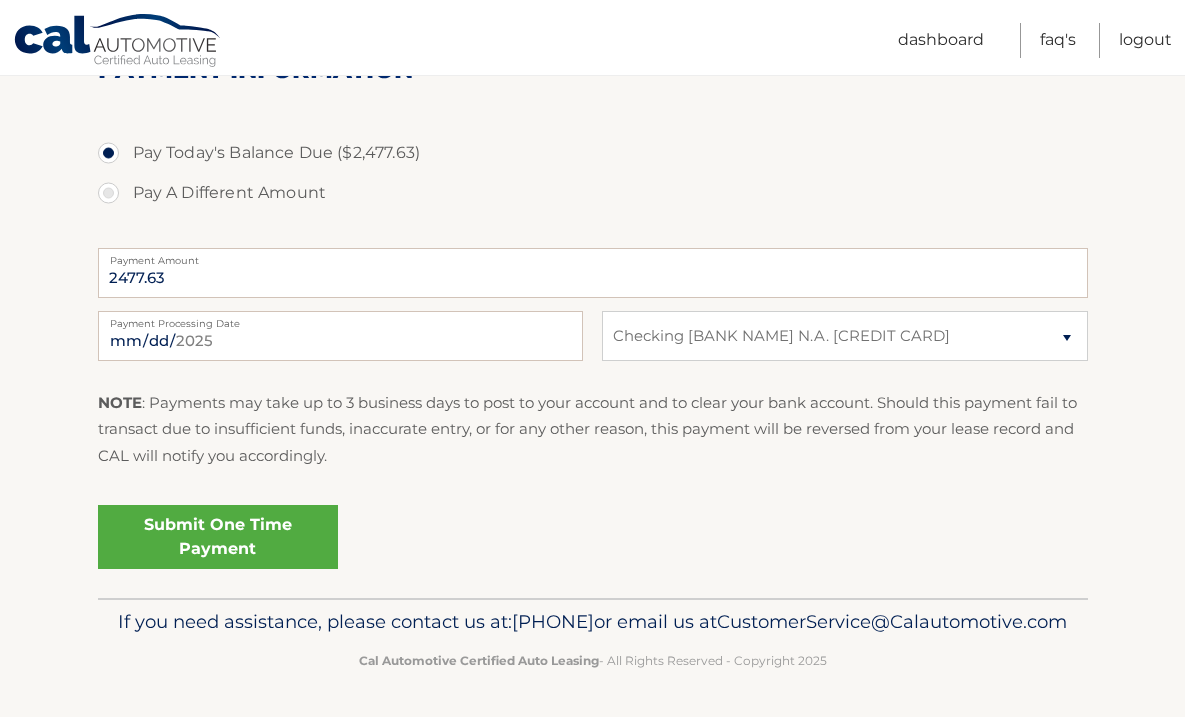click on "Submit One Time Payment" at bounding box center [218, 537] 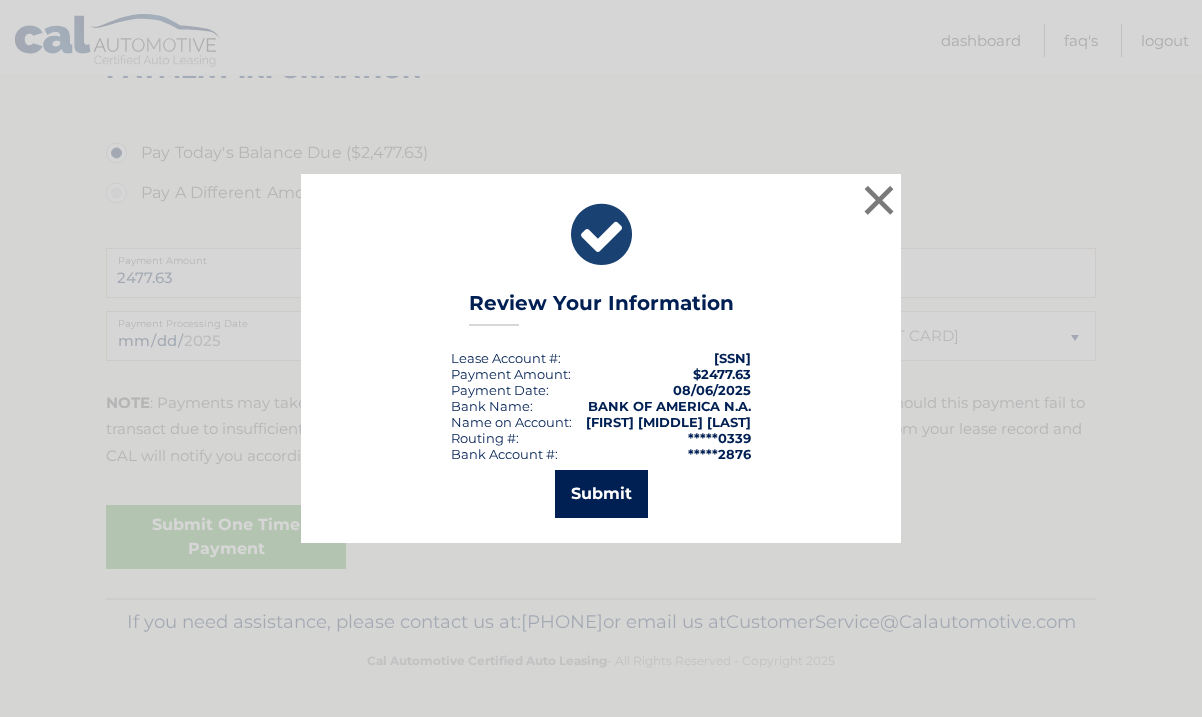 click on "Submit" at bounding box center (601, 494) 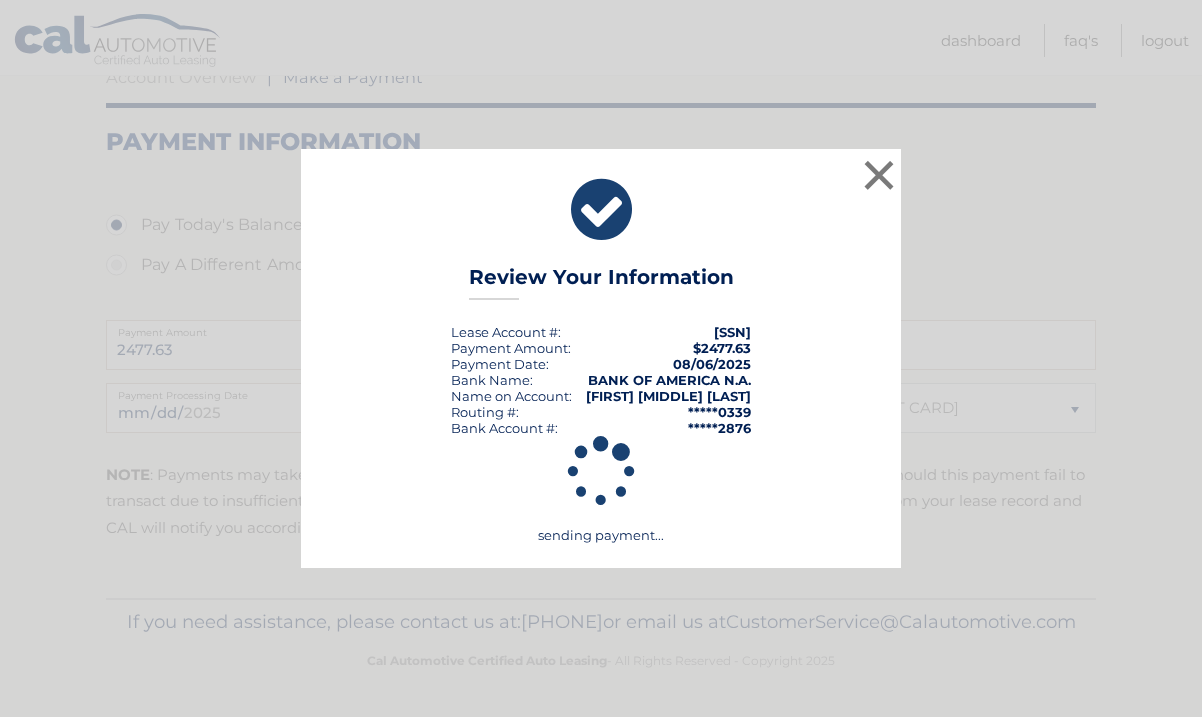 scroll, scrollTop: 246, scrollLeft: 0, axis: vertical 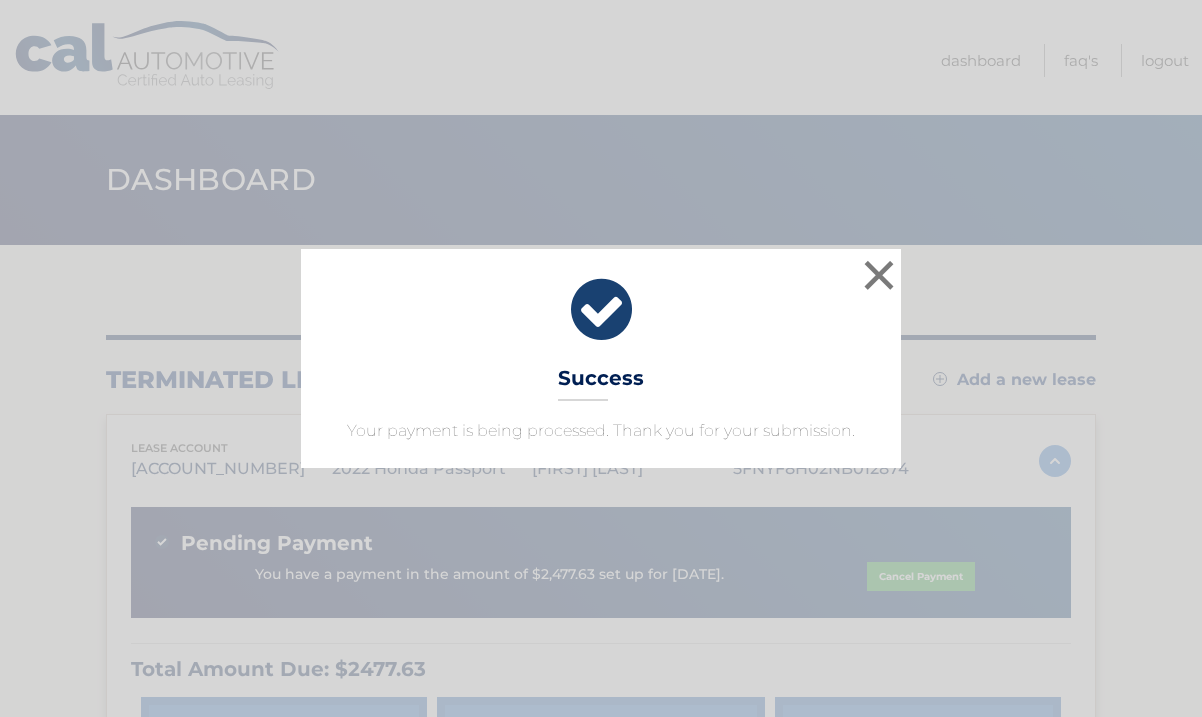 click on "×
Success
Your payment is being processed. Thank you for your submission." at bounding box center (601, 358) 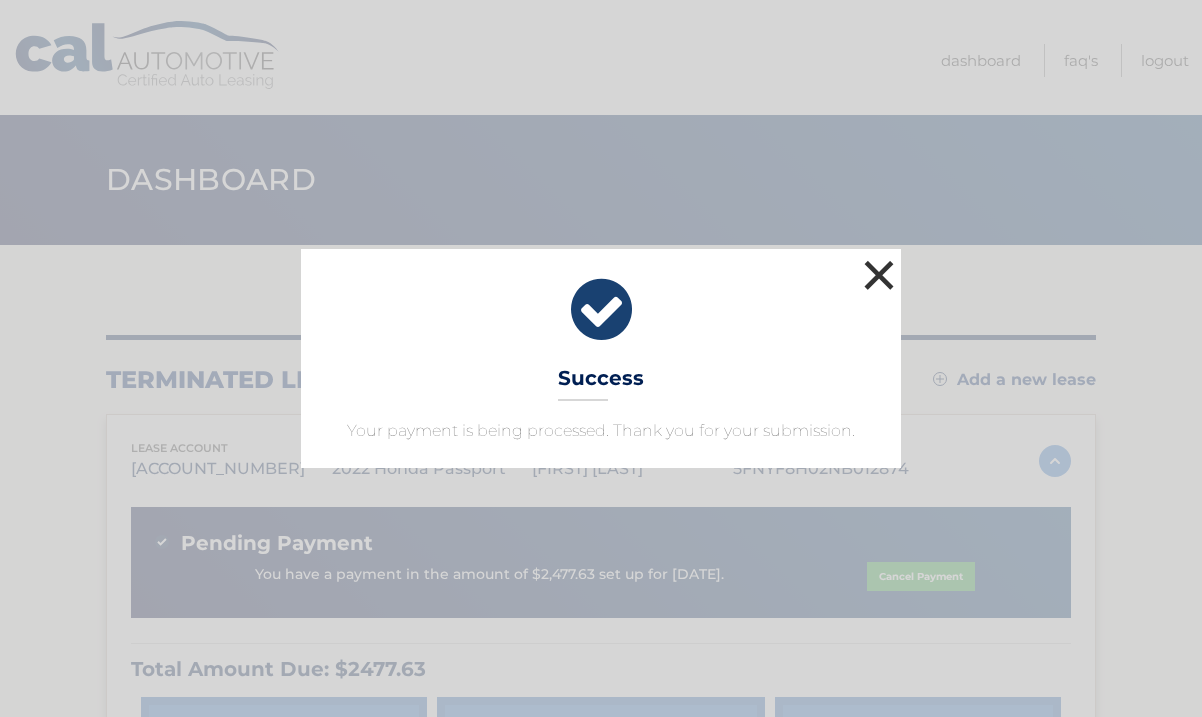 click on "×" at bounding box center [879, 275] 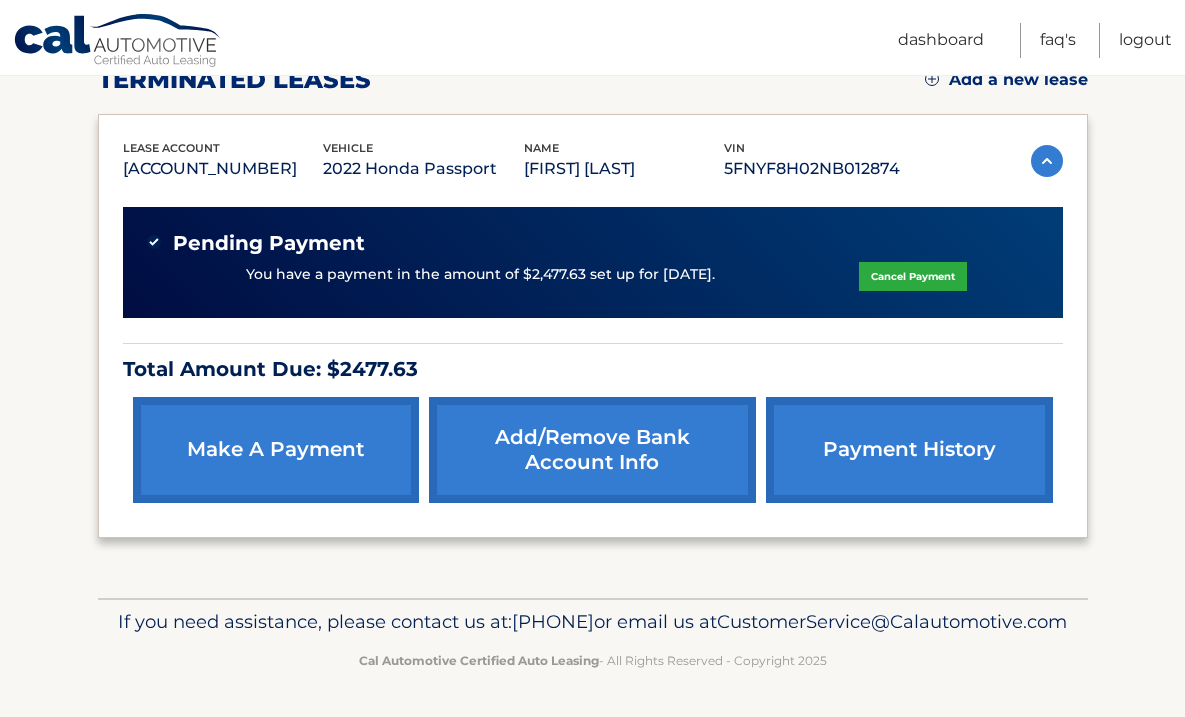 scroll, scrollTop: 32, scrollLeft: 0, axis: vertical 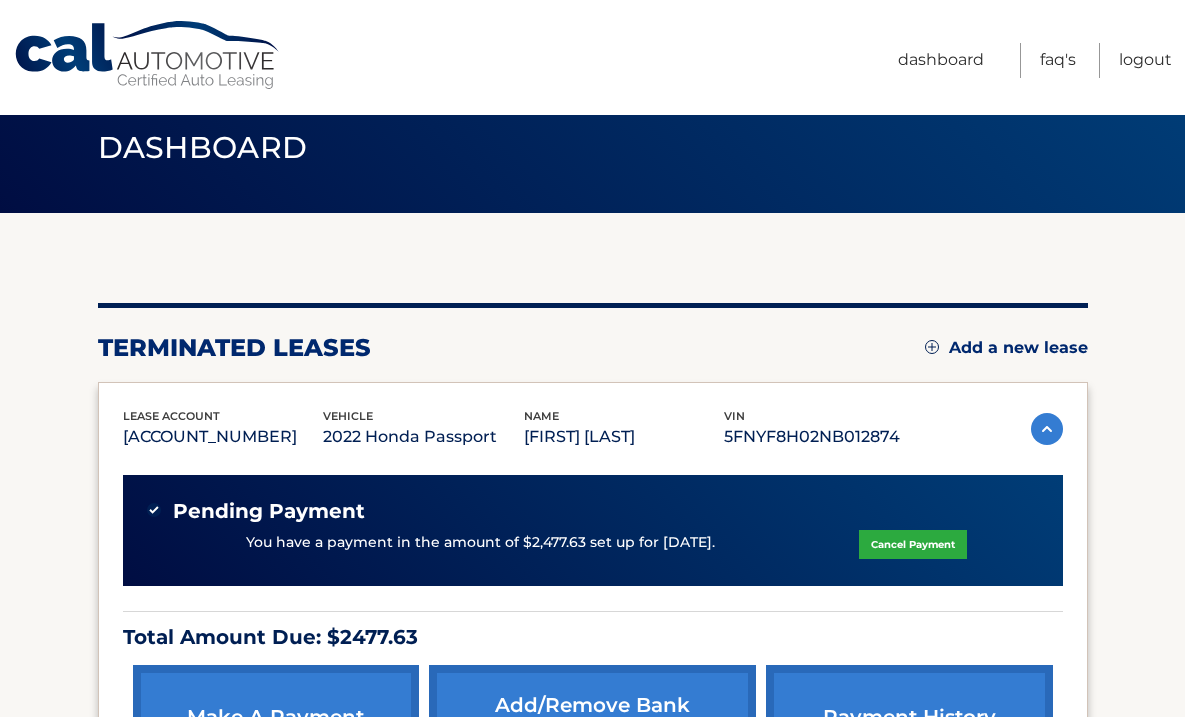 click at bounding box center [1047, 429] 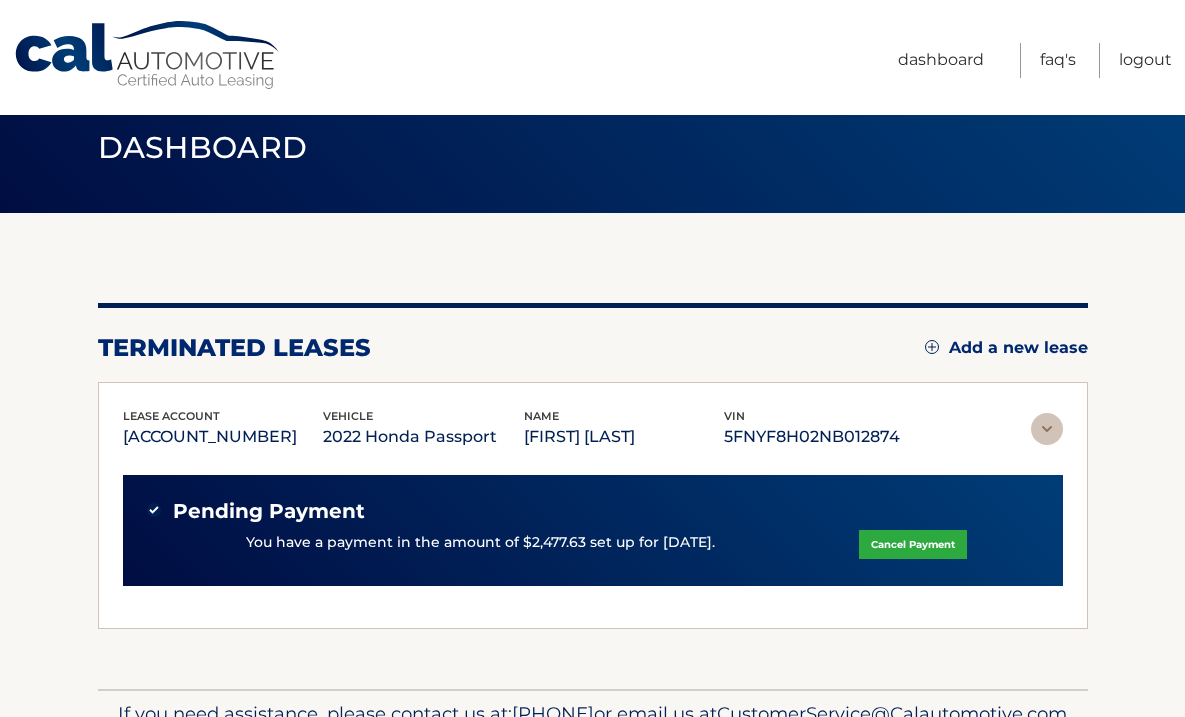 scroll, scrollTop: 3, scrollLeft: 0, axis: vertical 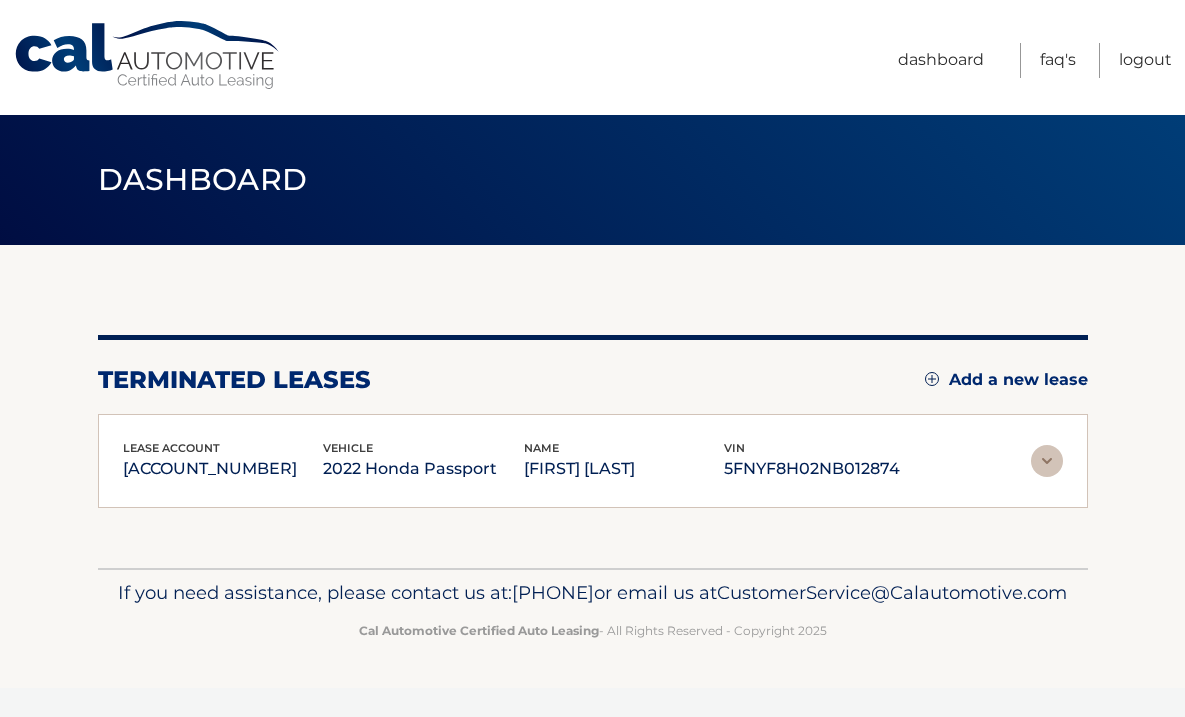 click on "lease account
[ACCOUNT_NUMBER]
vehicle
2022 Honda Passport
name
[FIRST] [LAST]
vin
[VIN]
Pending Payment
You have a payment in the amount of $2,477.63 set up for [DATE].
Cancel Payment" at bounding box center [593, 461] 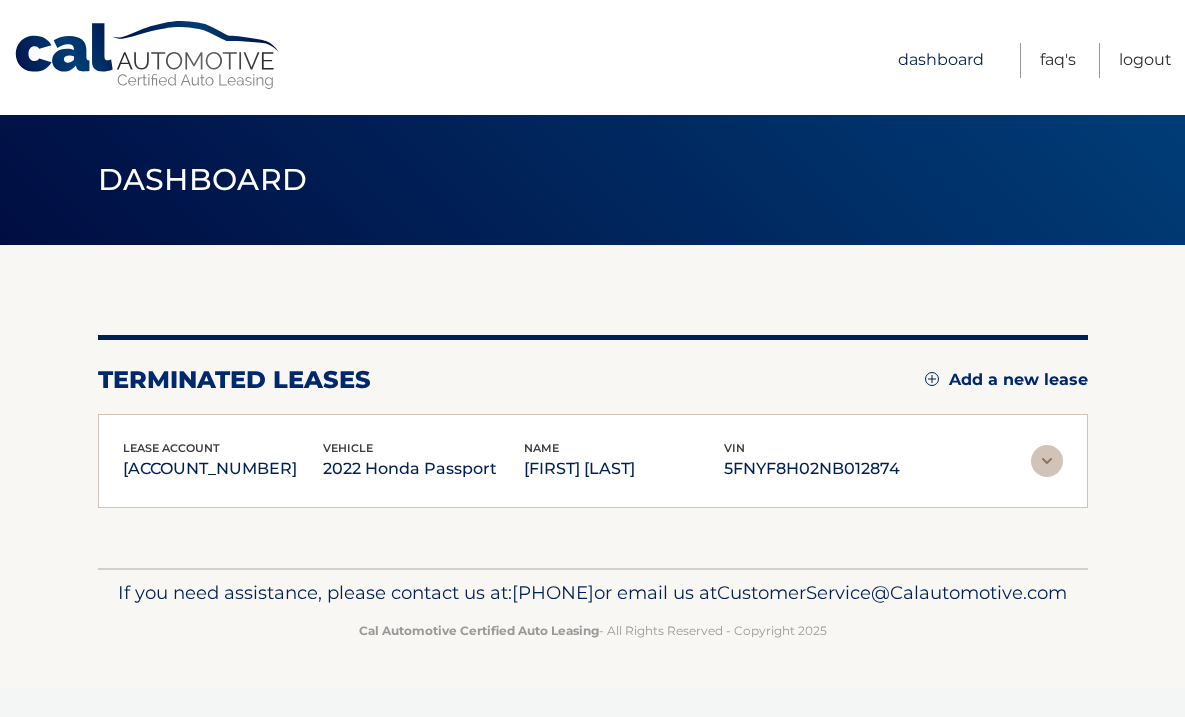 click on "Dashboard" at bounding box center (941, 60) 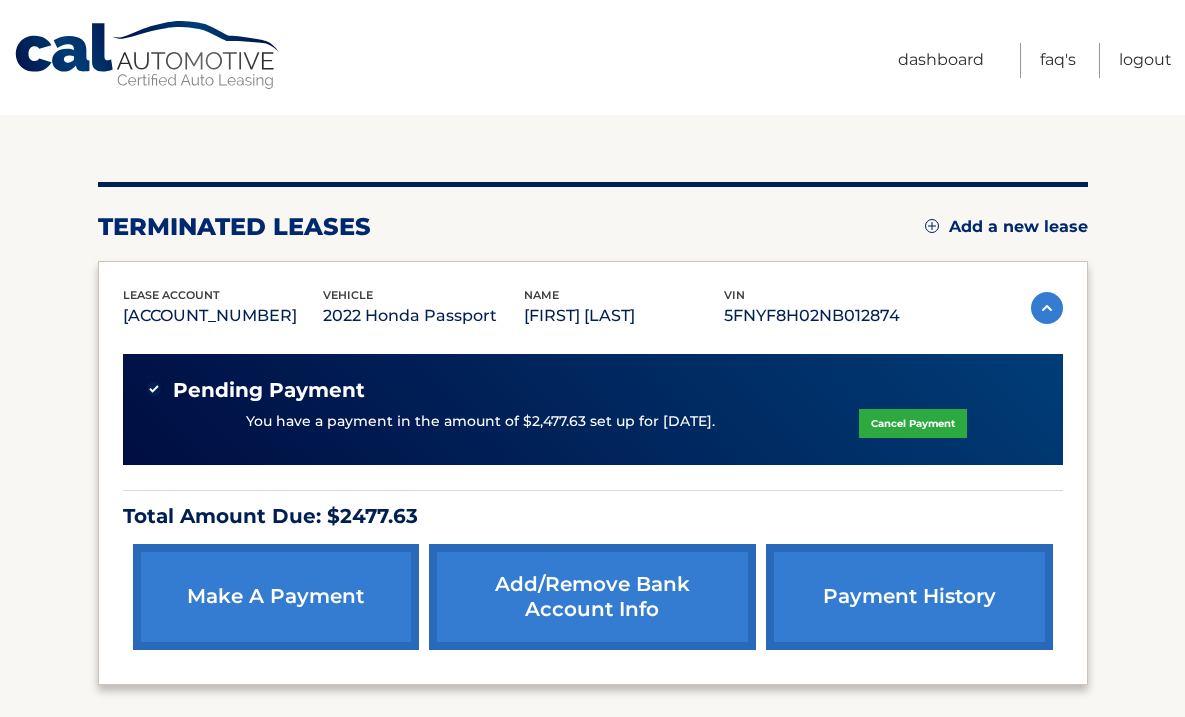scroll, scrollTop: 332, scrollLeft: 0, axis: vertical 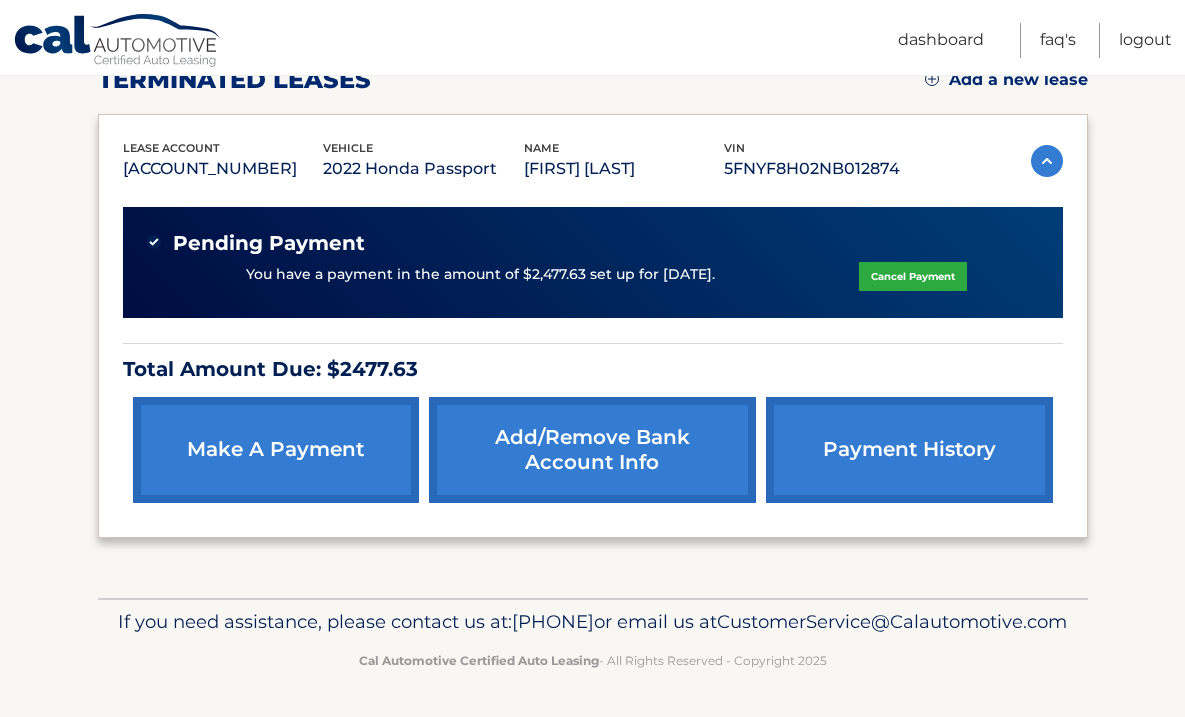 click on "payment history" at bounding box center [909, 450] 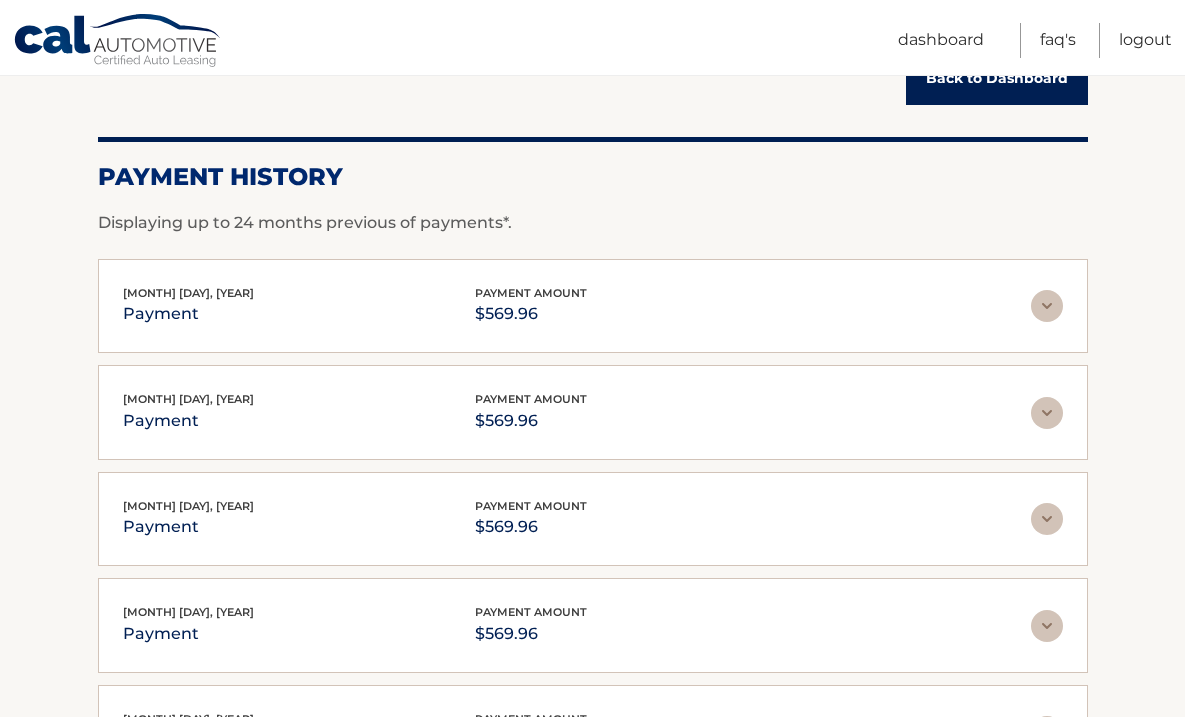 scroll, scrollTop: 300, scrollLeft: 0, axis: vertical 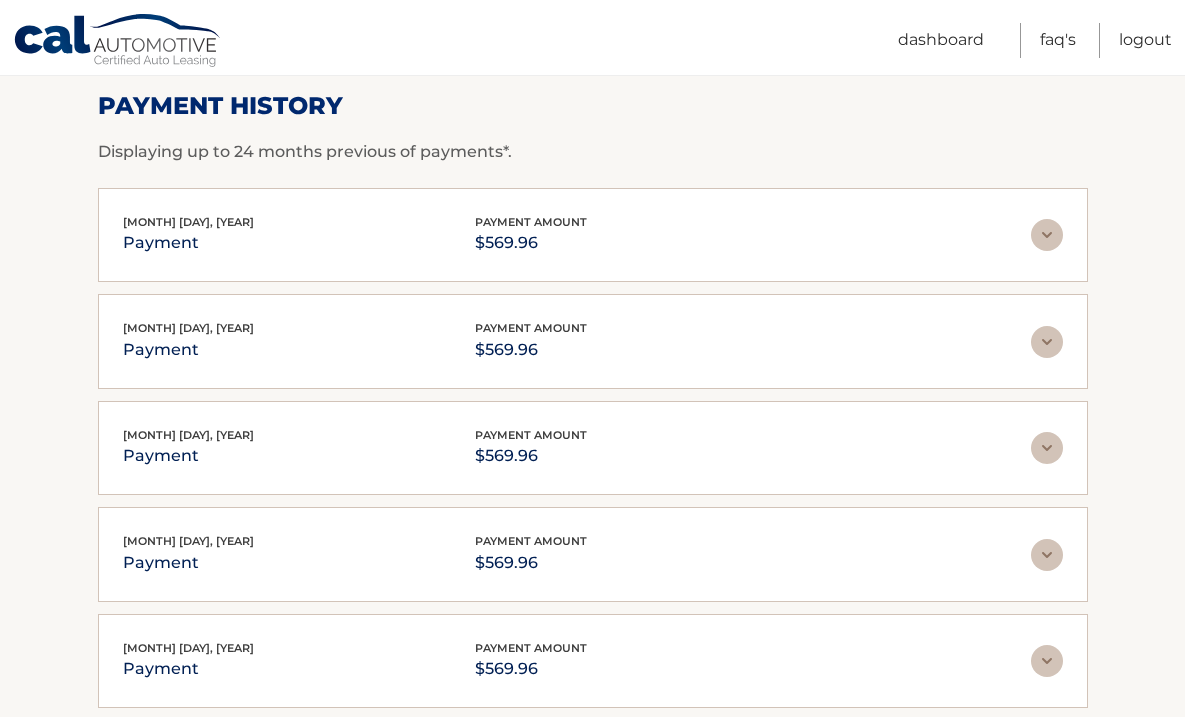 click on "[MONTH] [DAY], [YEAR]
payment
payment amount
[PRICE]
Late Charges
[PRICE]
Miscelleneous Charges*
[PRICE]
Sales Tax
[PRICE]
Total
[PRICE]" at bounding box center (593, 235) 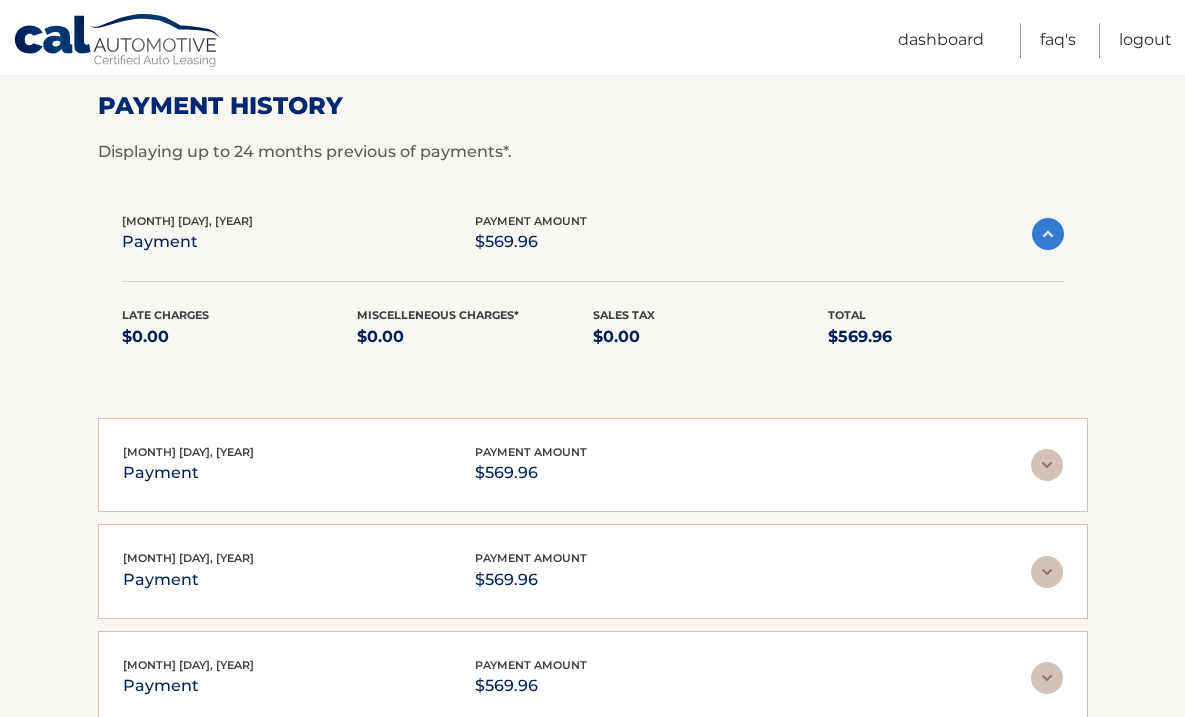 click at bounding box center [1048, 234] 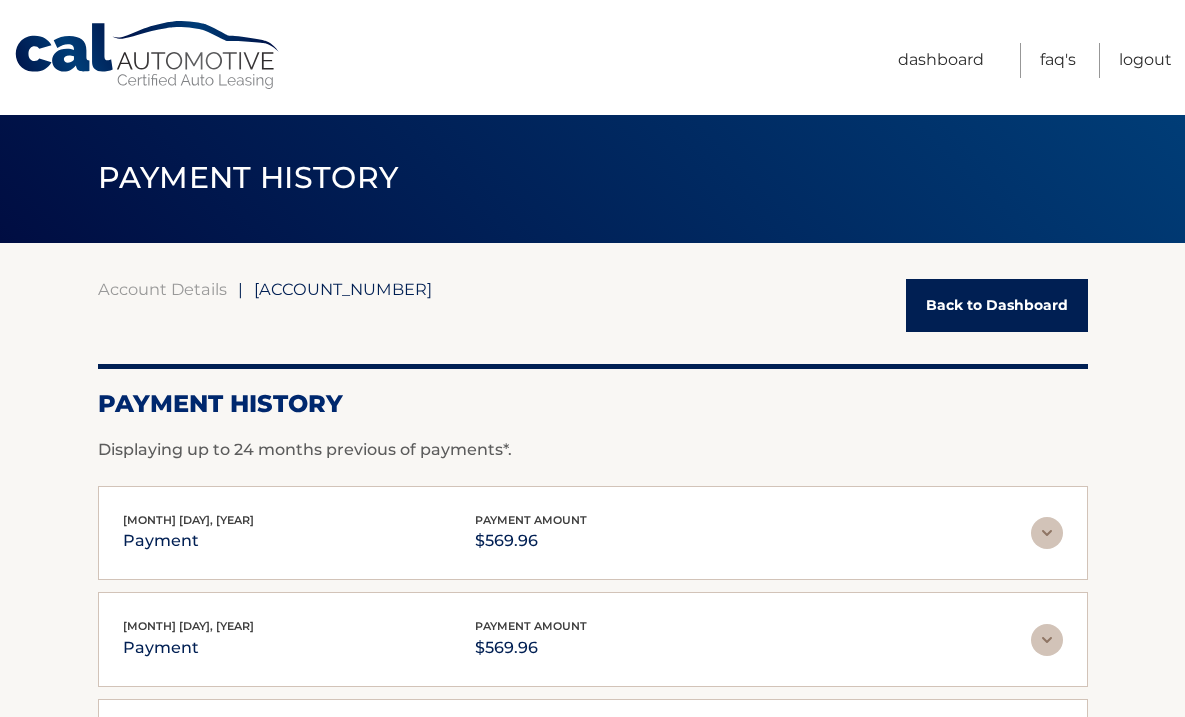 scroll, scrollTop: 0, scrollLeft: 0, axis: both 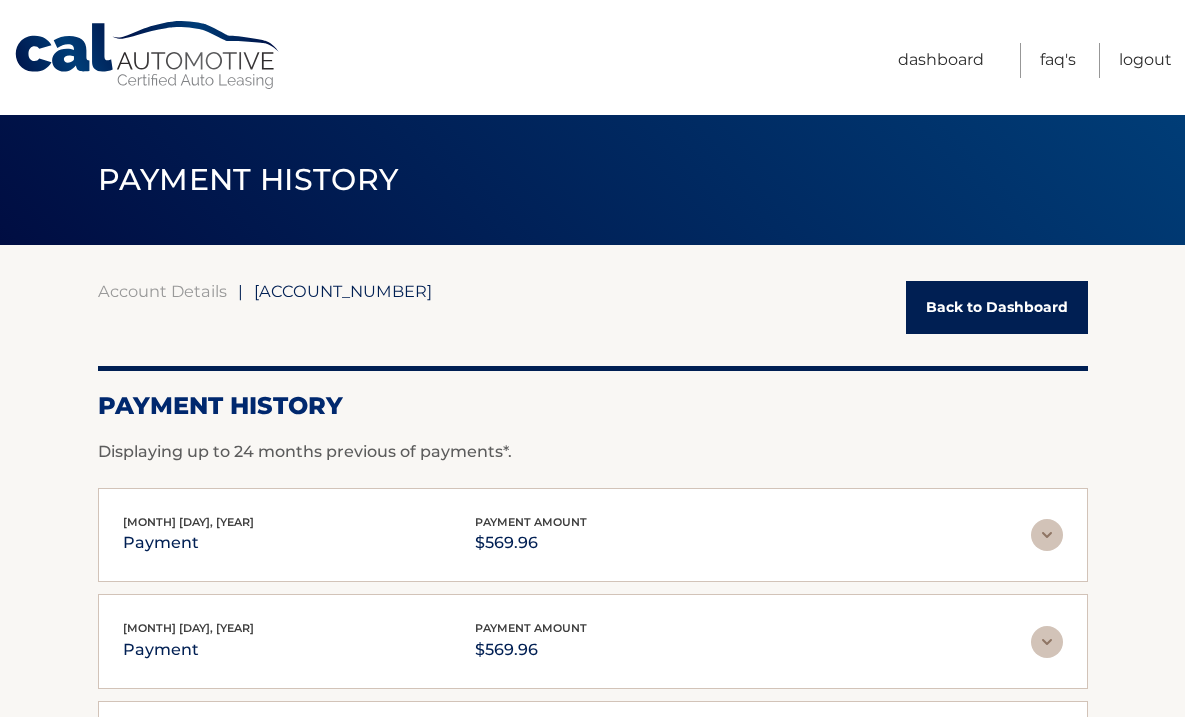 click on "[ACCOUNT_NUMBER]" at bounding box center [343, 291] 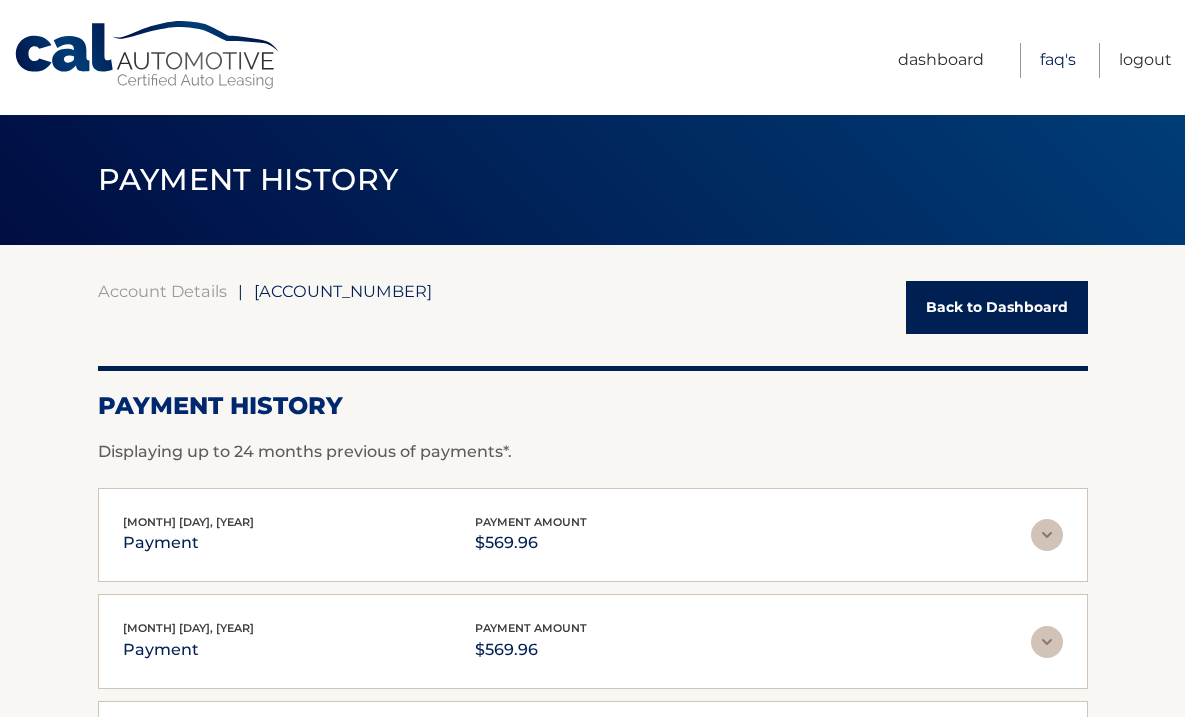 click on "FAQ's" at bounding box center (1058, 60) 